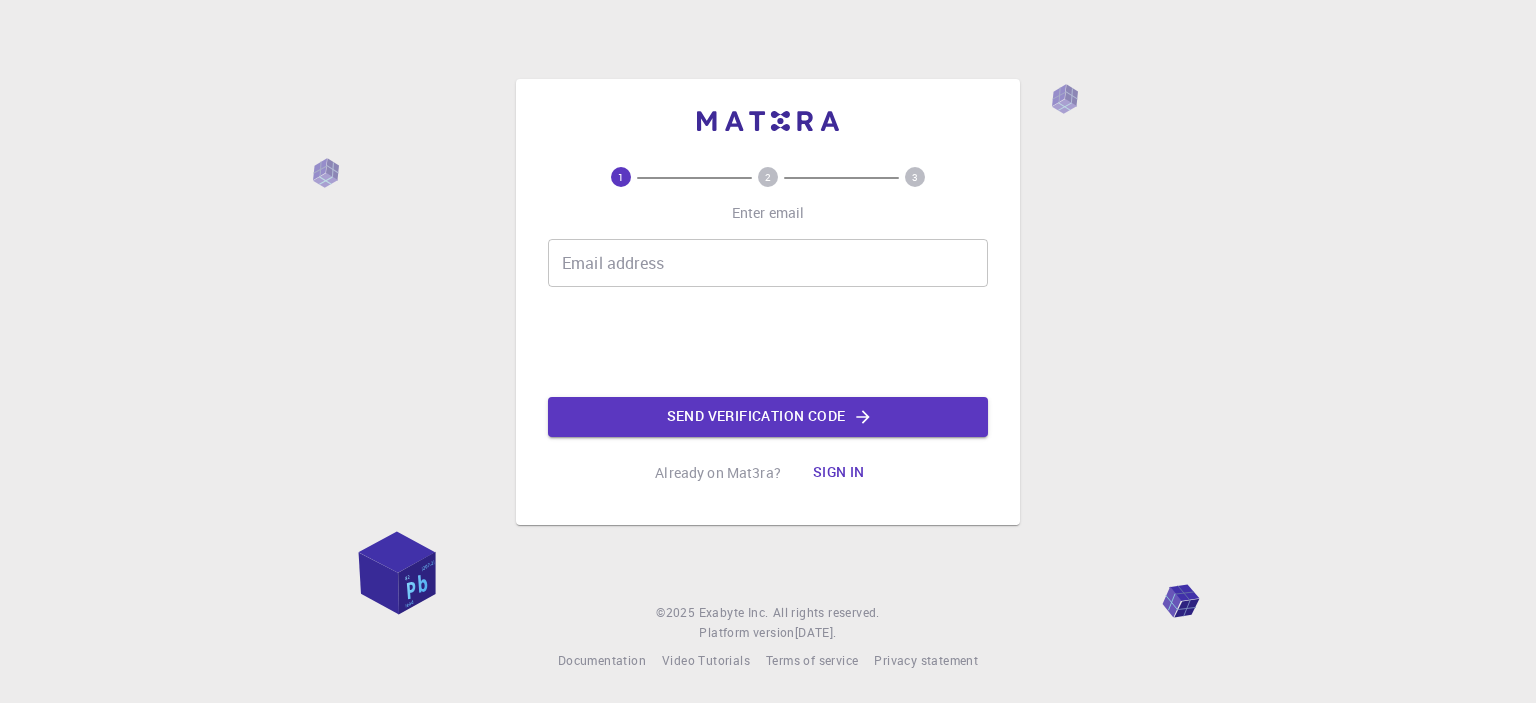 scroll, scrollTop: 0, scrollLeft: 0, axis: both 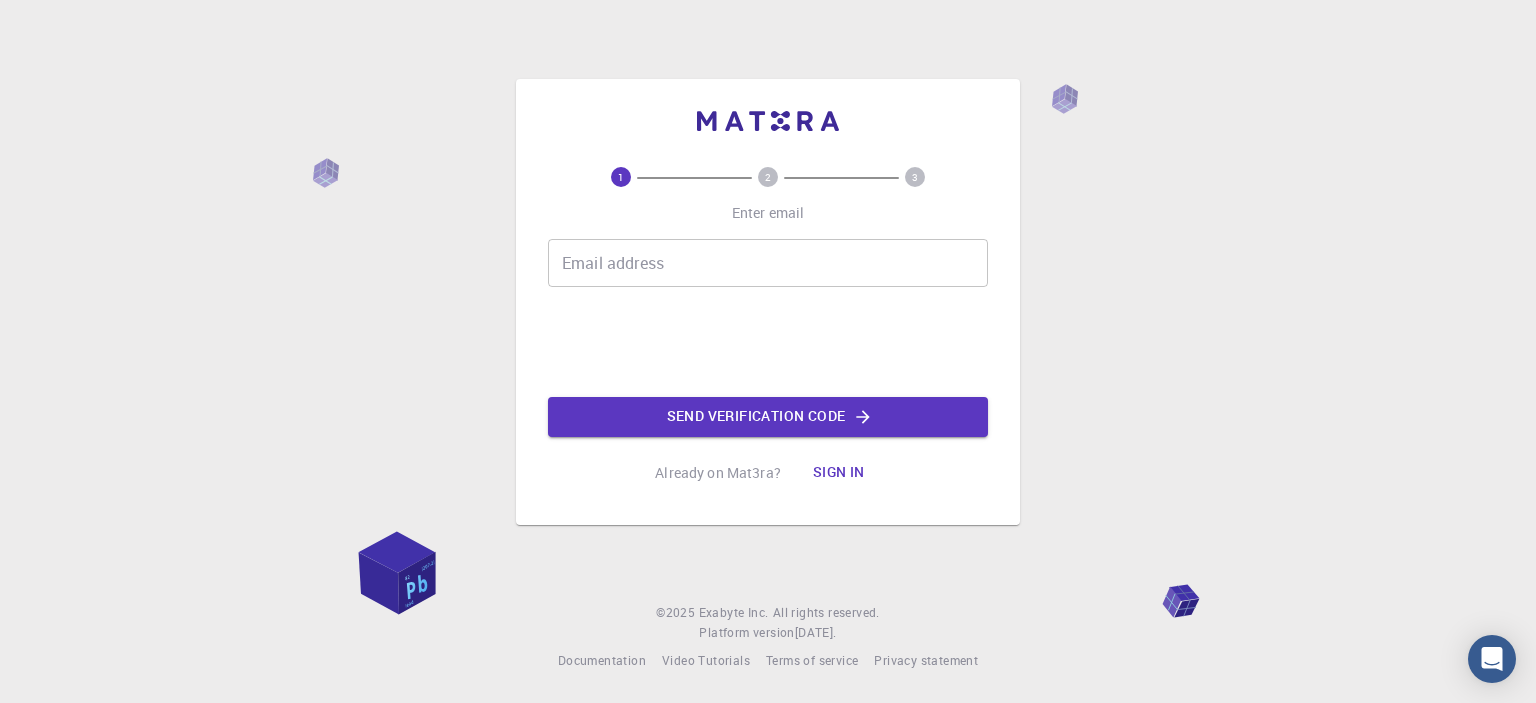 click on "Email address" at bounding box center [768, 263] 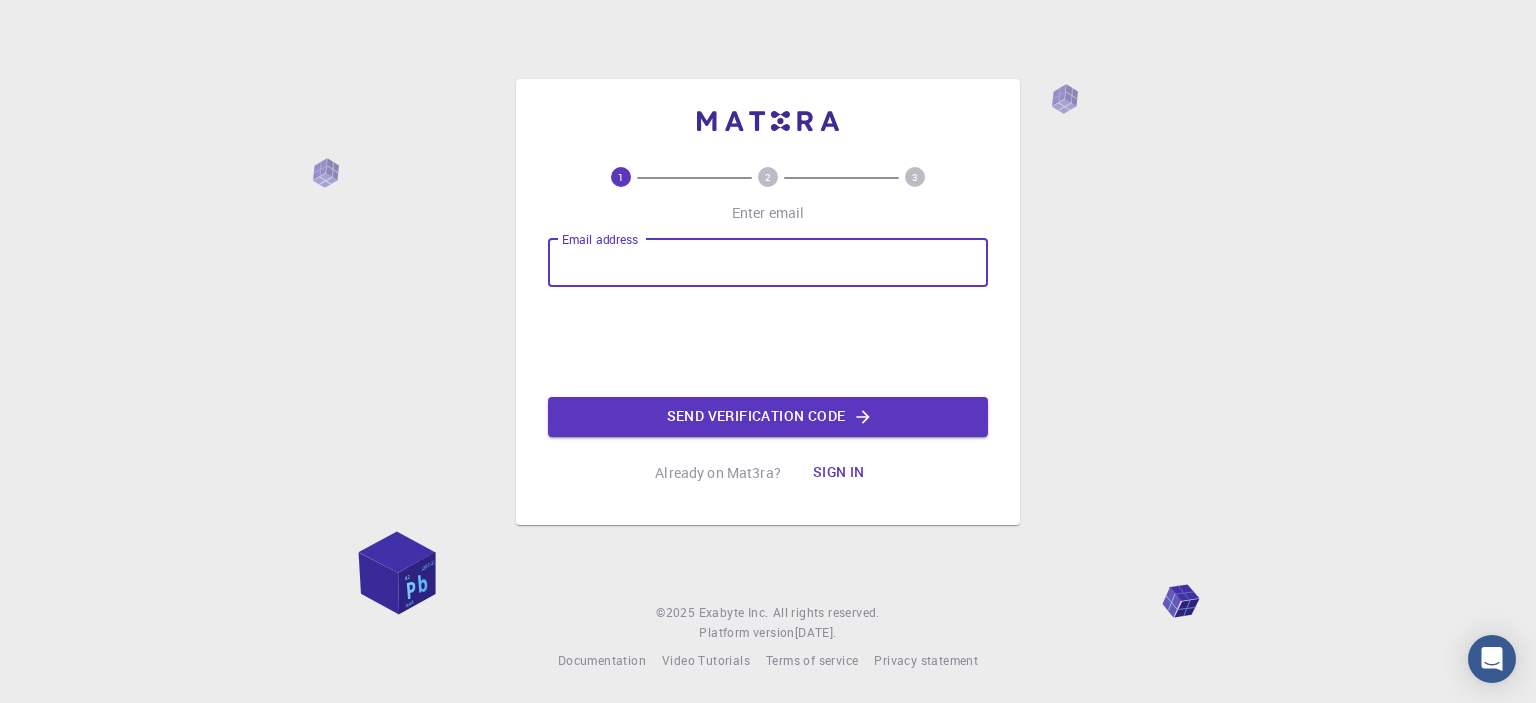 type on "[EMAIL_ADDRESS][DOMAIN_NAME]" 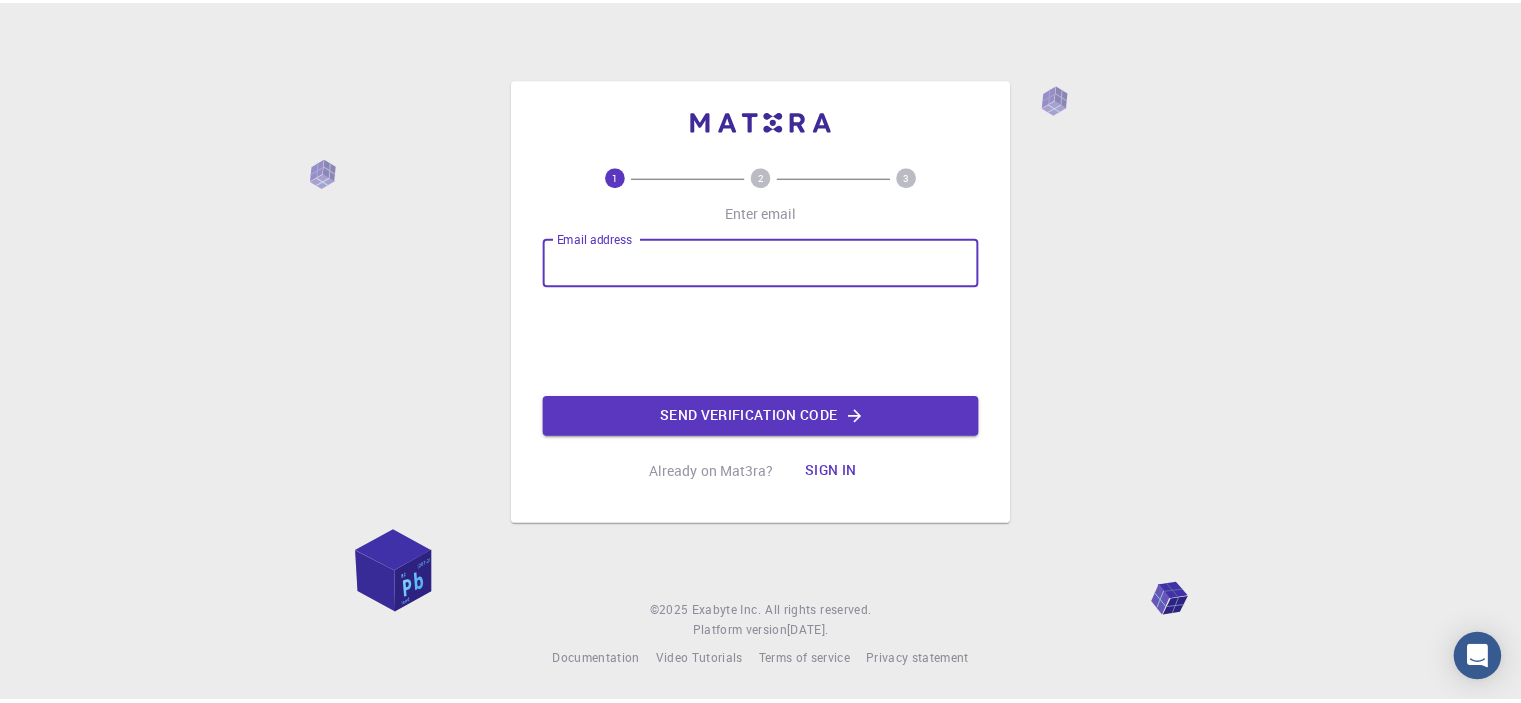 scroll, scrollTop: 0, scrollLeft: 0, axis: both 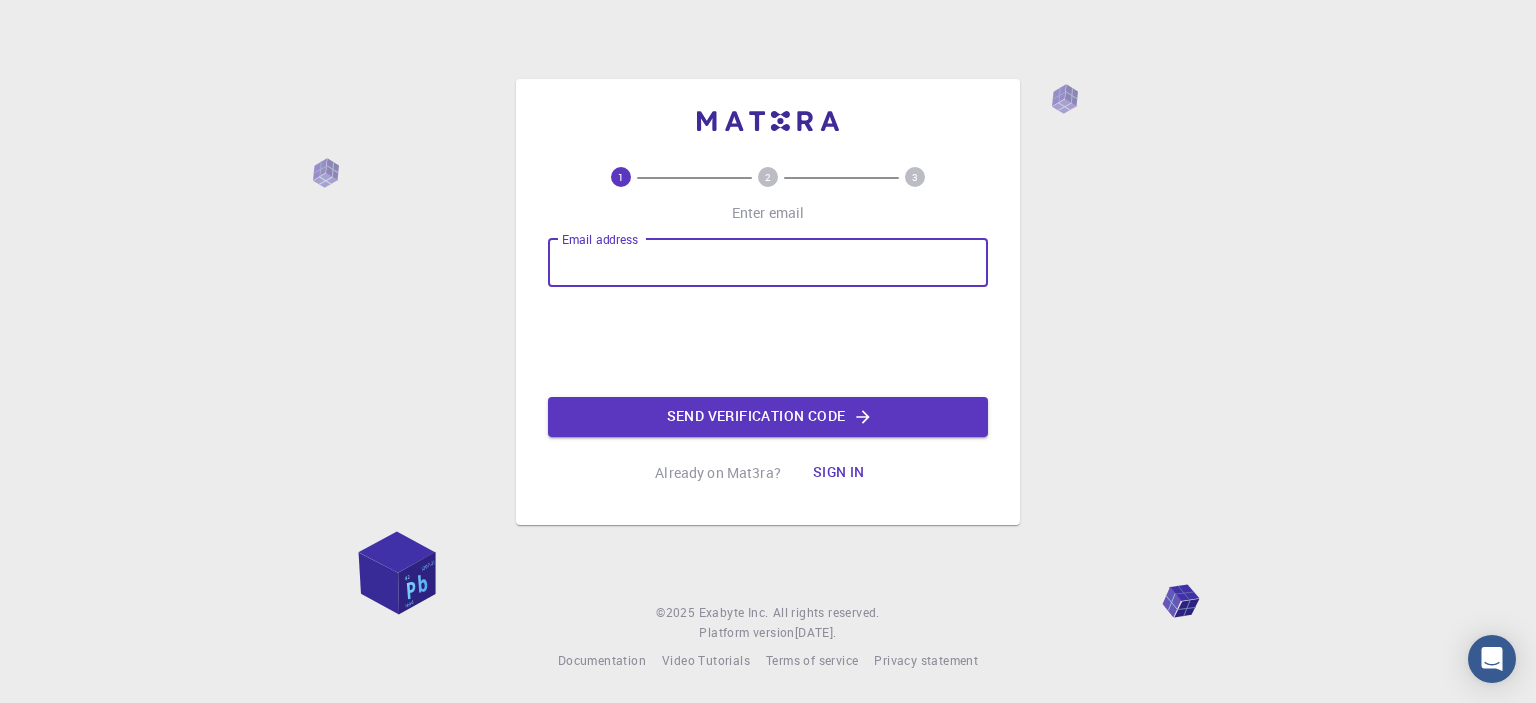 type on "[EMAIL_ADDRESS][DOMAIN_NAME]" 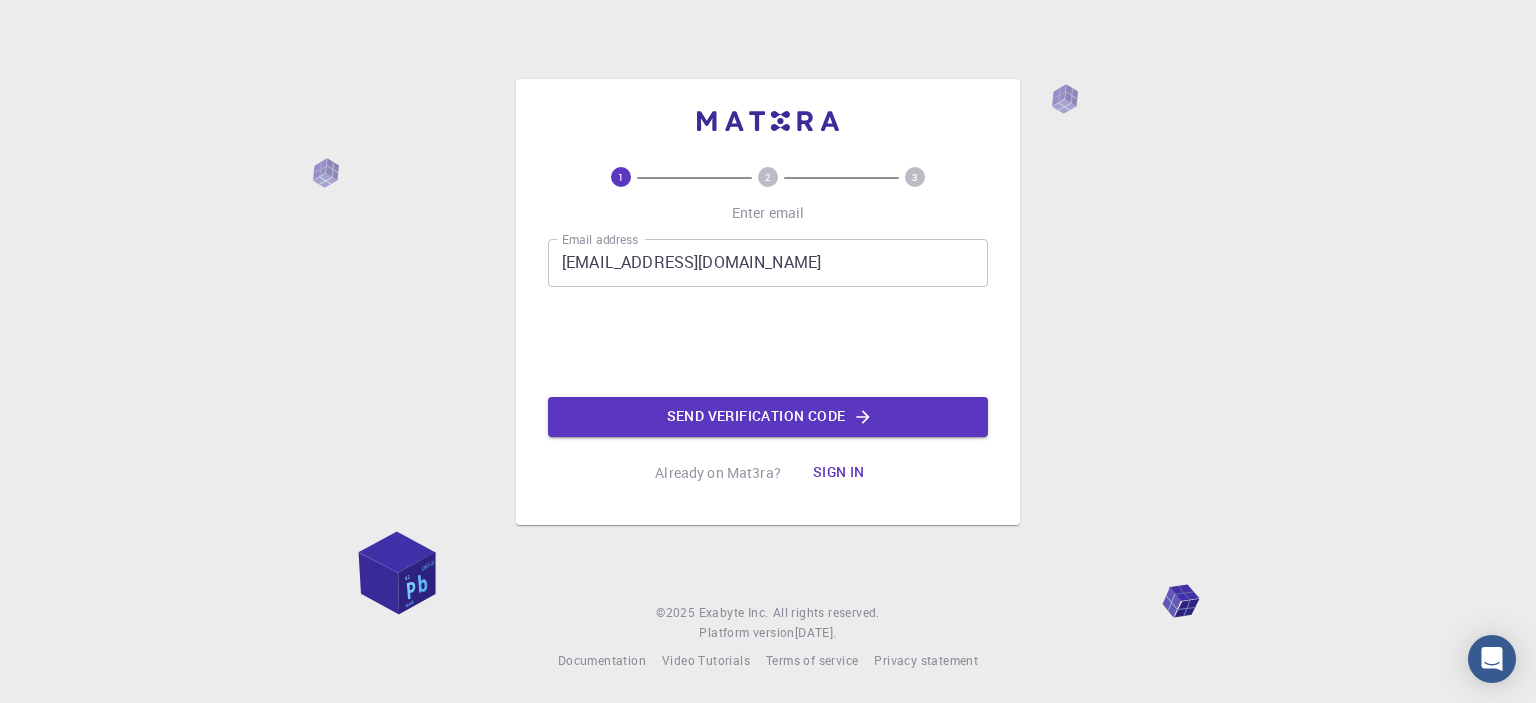 click on "Send verification code" 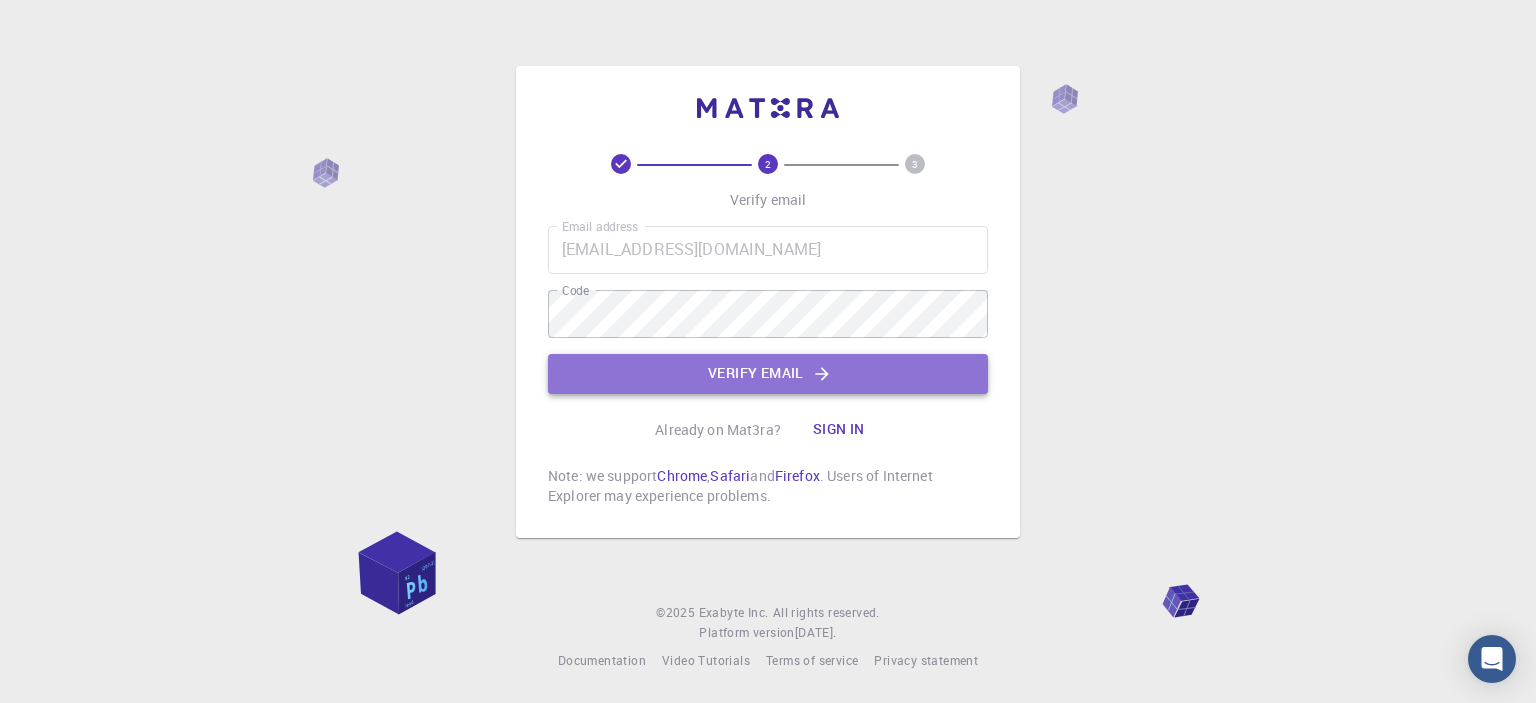 click on "Verify email" 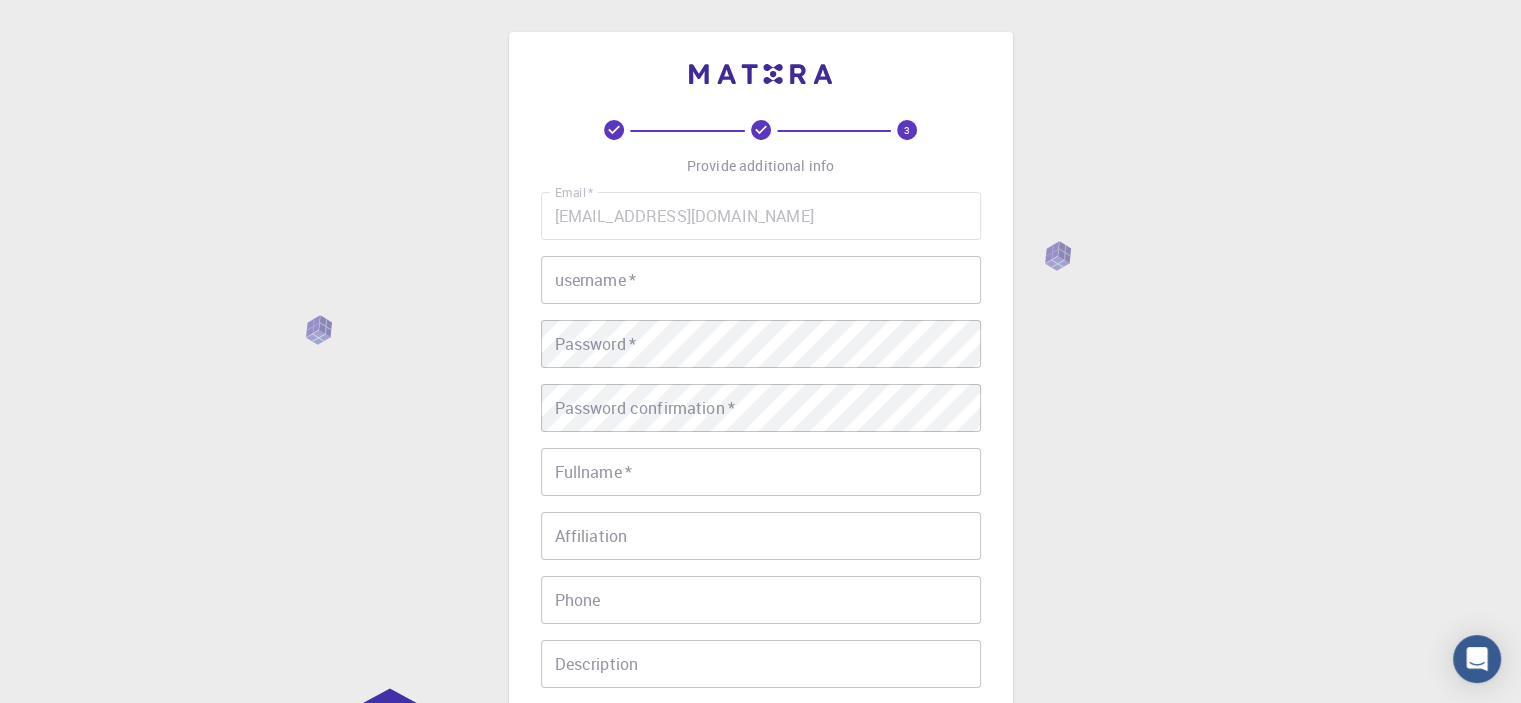click on "username   *" at bounding box center [761, 280] 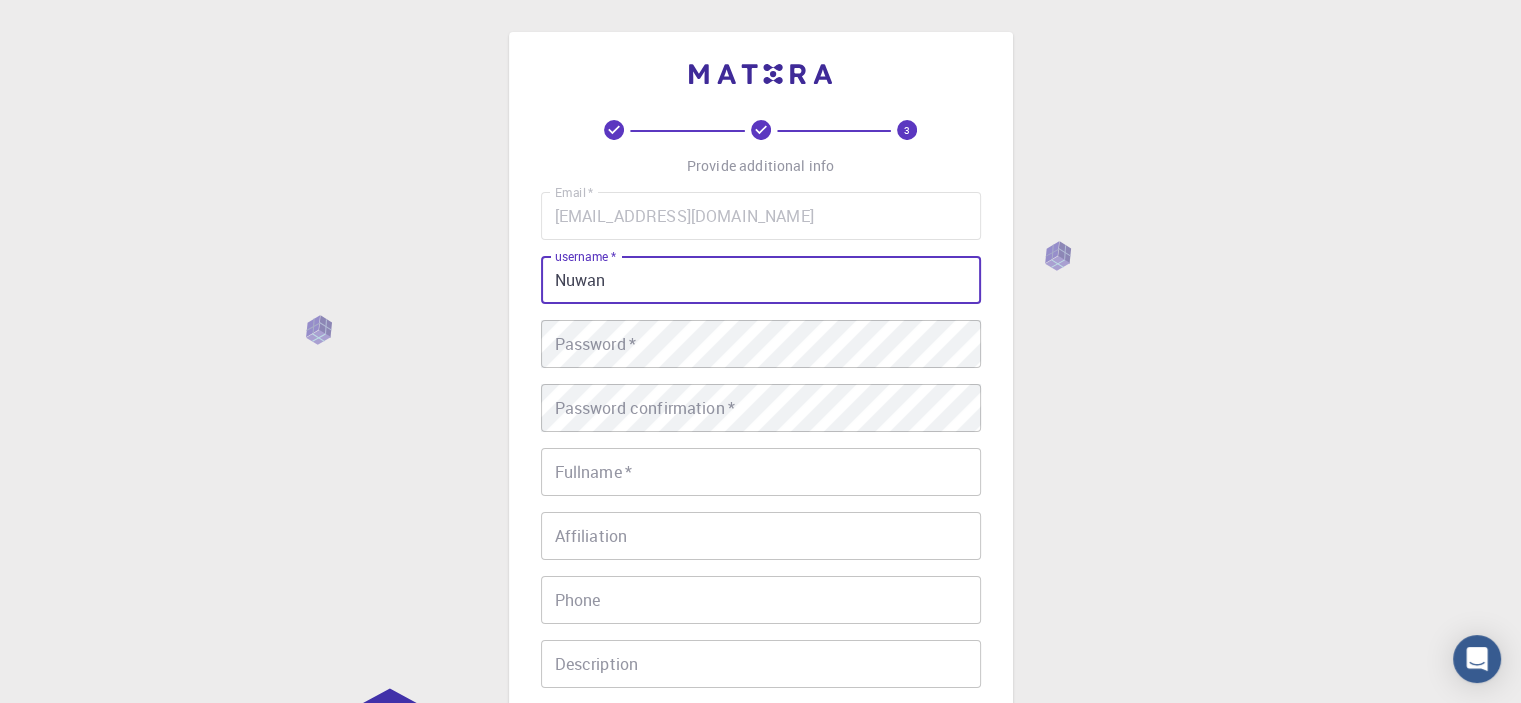 type on "Nuwan" 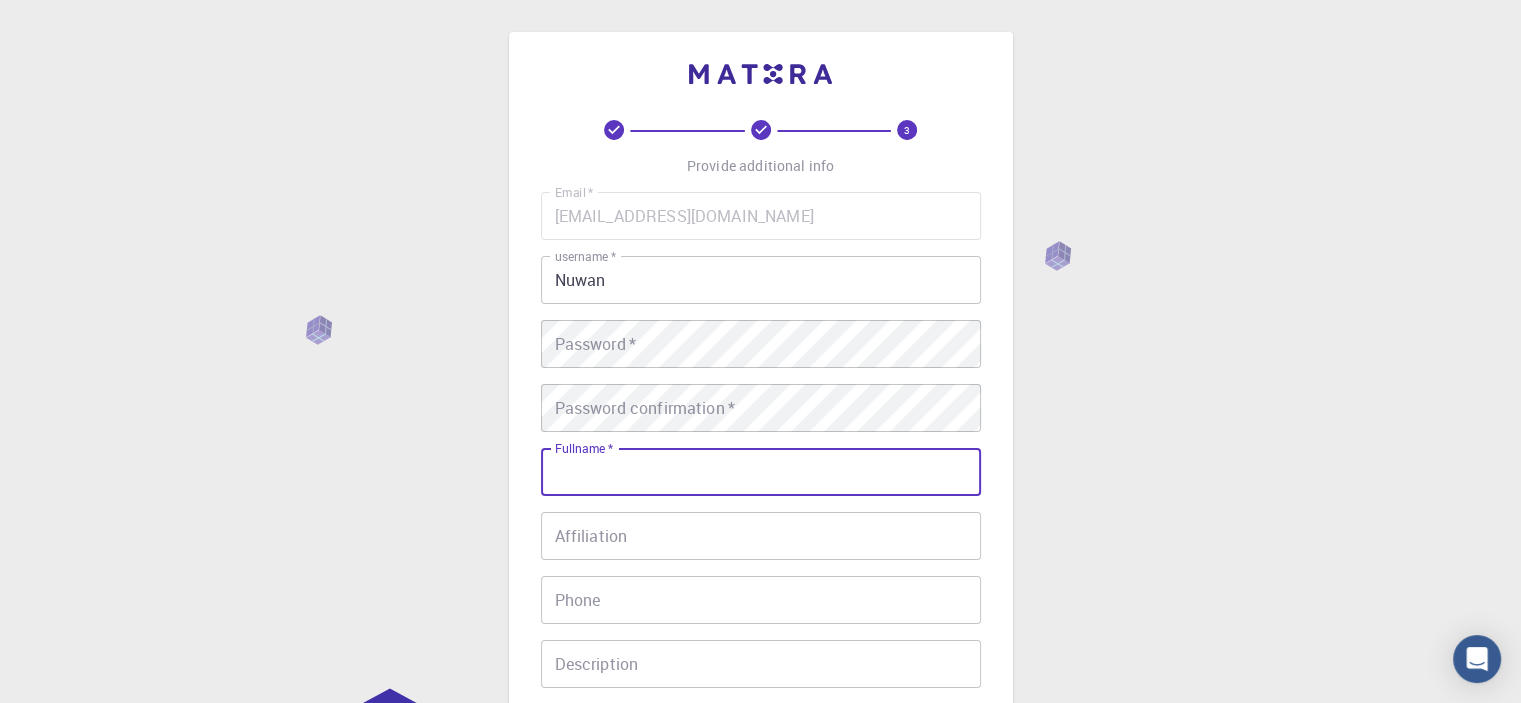 click on "Fullname   *" at bounding box center [761, 472] 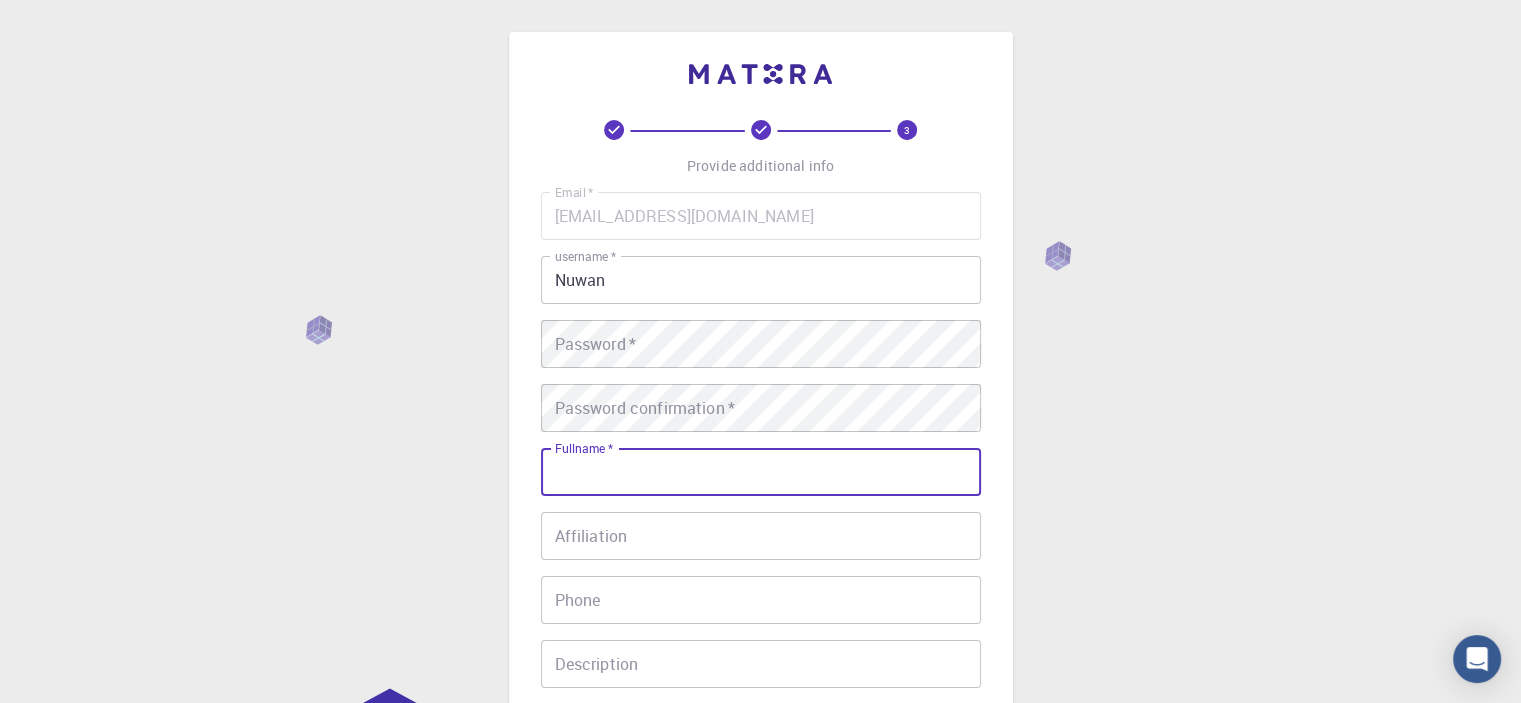 type on "[PERSON_NAME]" 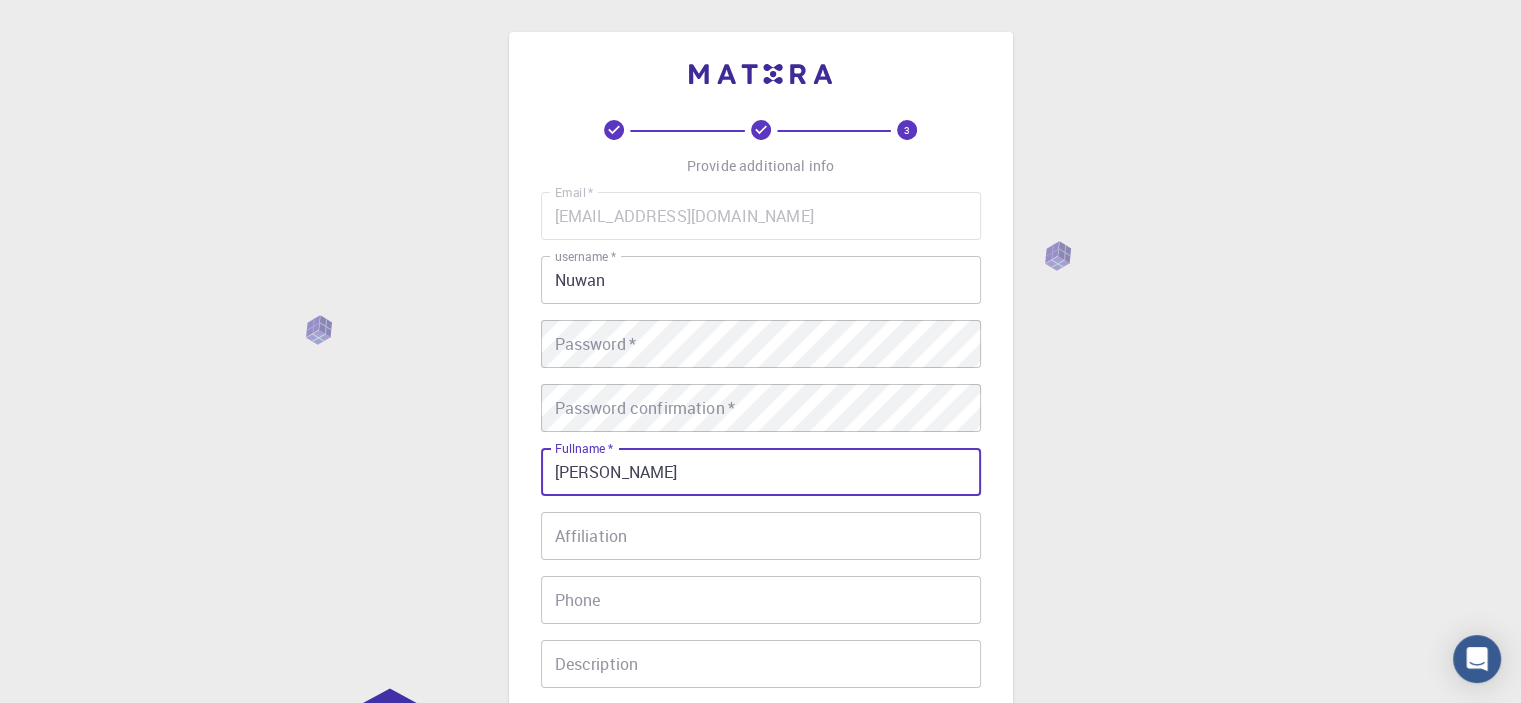 click on "Affiliation" at bounding box center (761, 536) 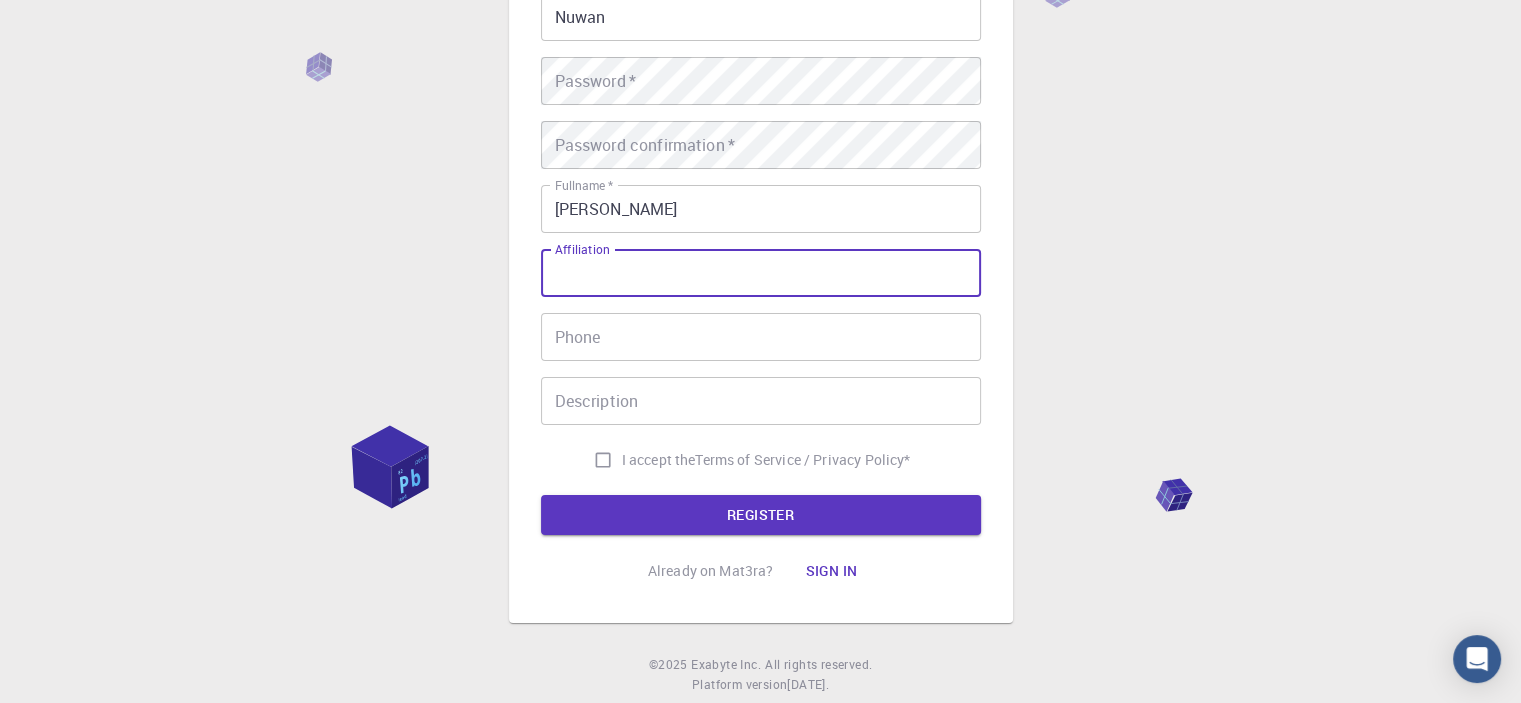 scroll, scrollTop: 200, scrollLeft: 0, axis: vertical 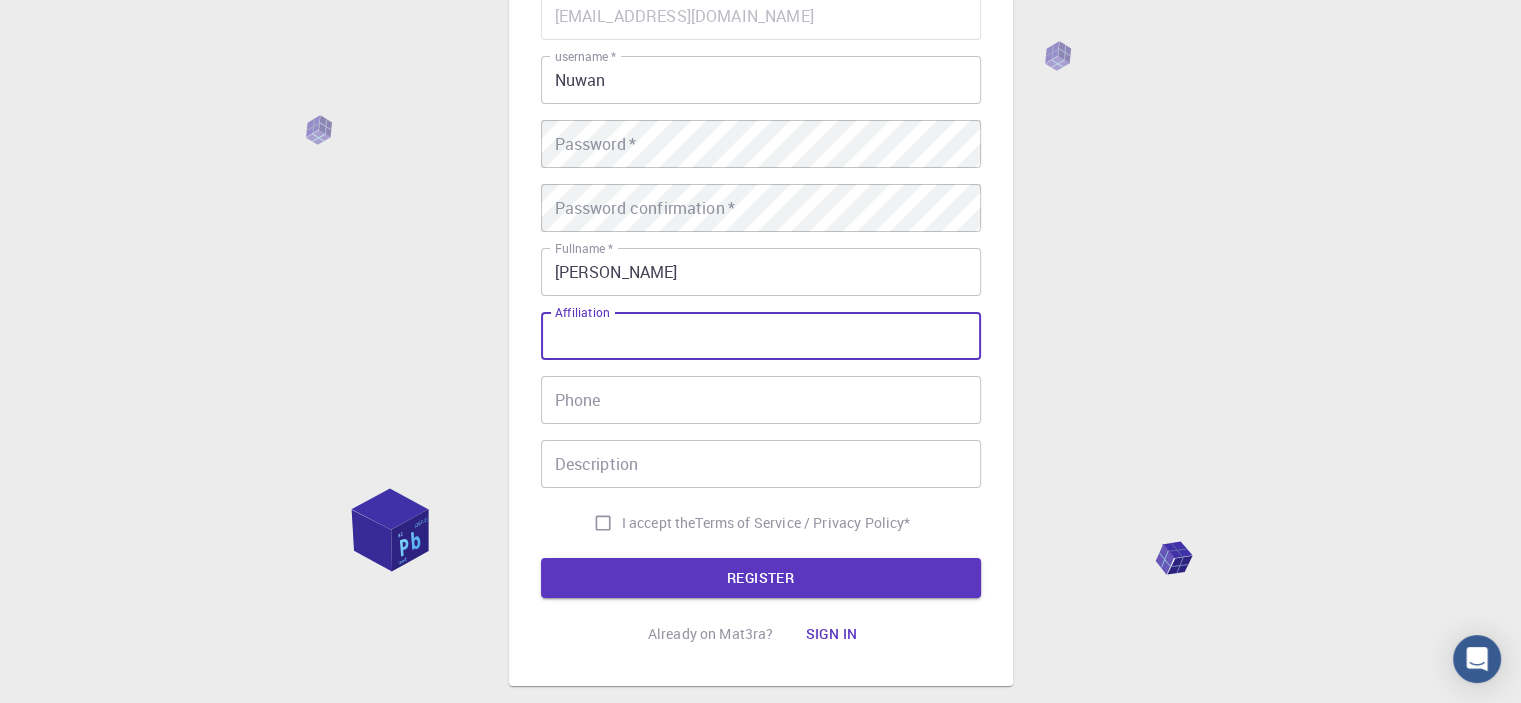 click on "Phone" at bounding box center (761, 400) 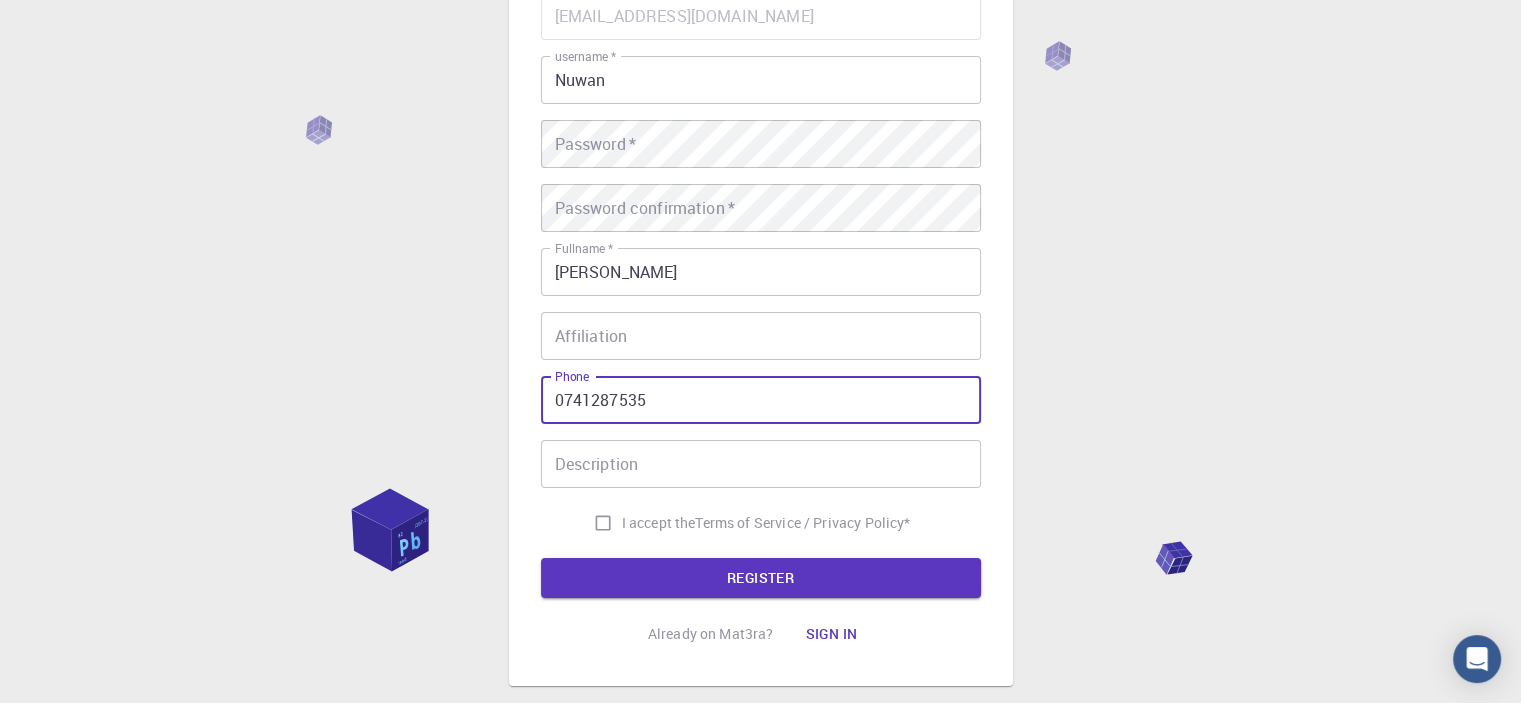 type on "0741287535" 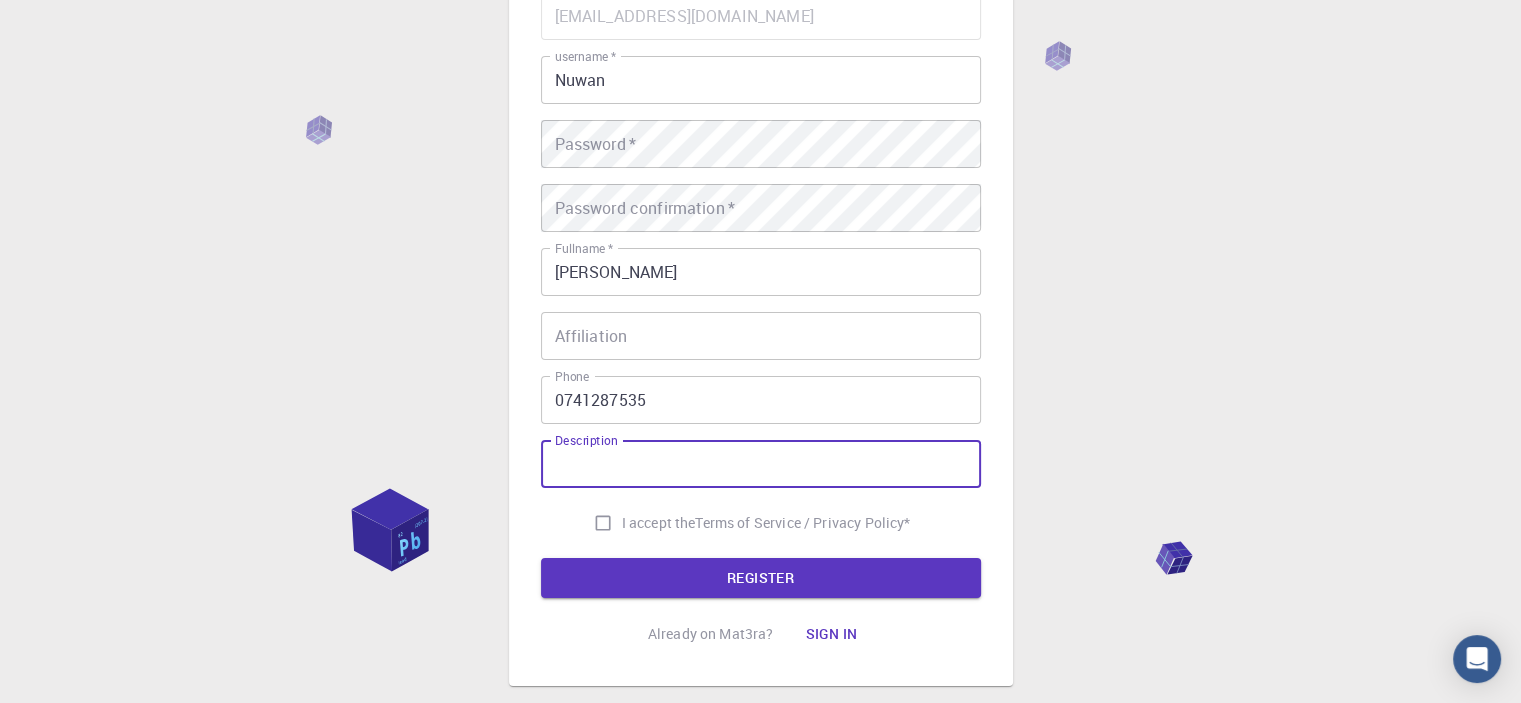 click on "Description" at bounding box center [761, 464] 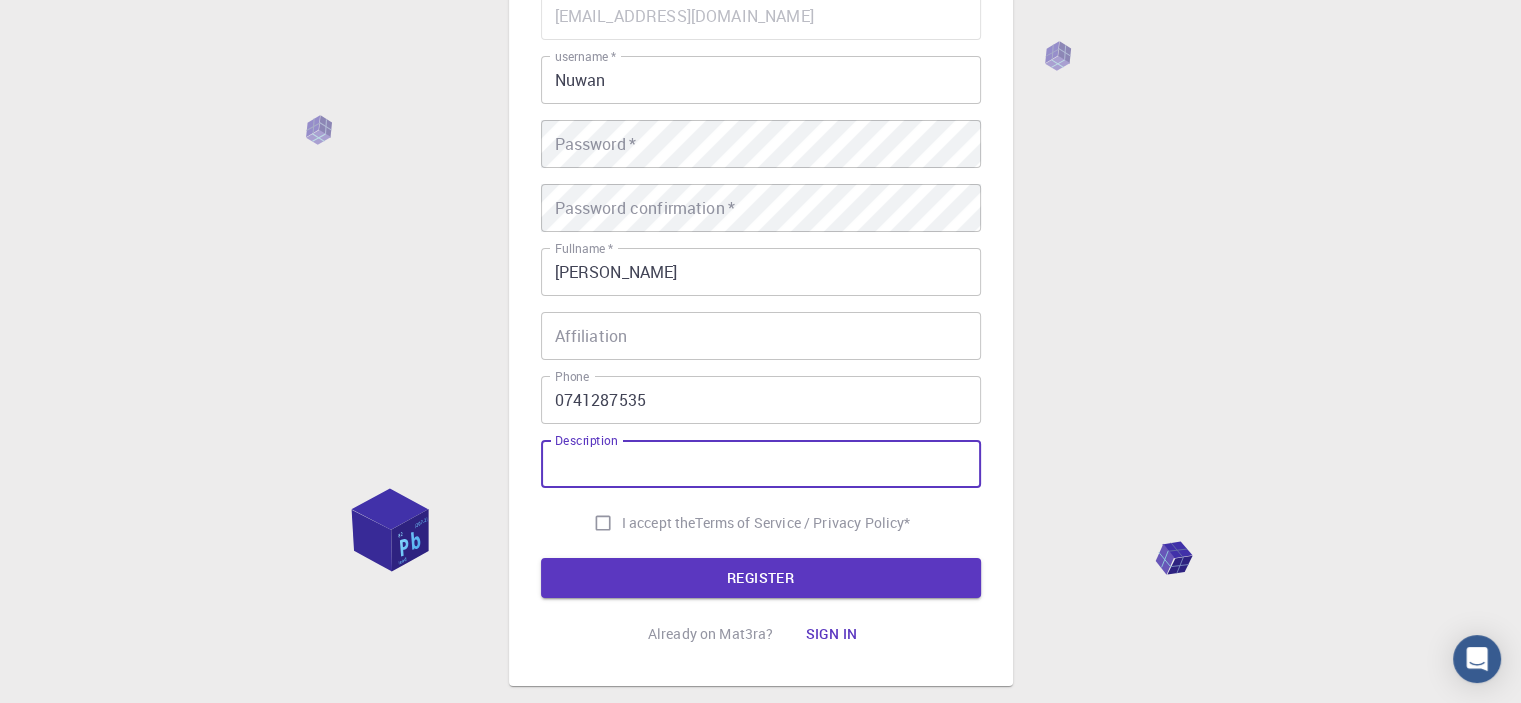 click on "Affiliation" at bounding box center [761, 336] 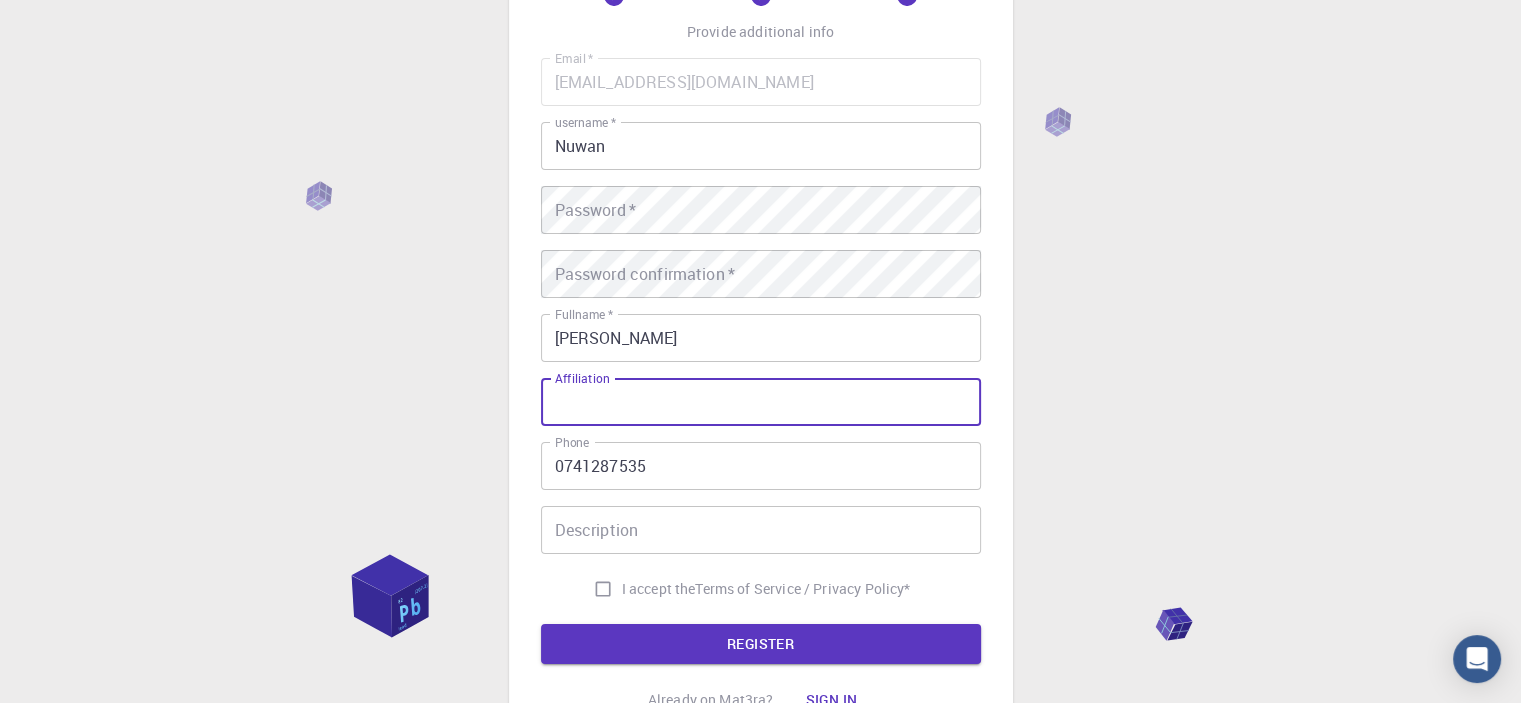 scroll, scrollTop: 100, scrollLeft: 0, axis: vertical 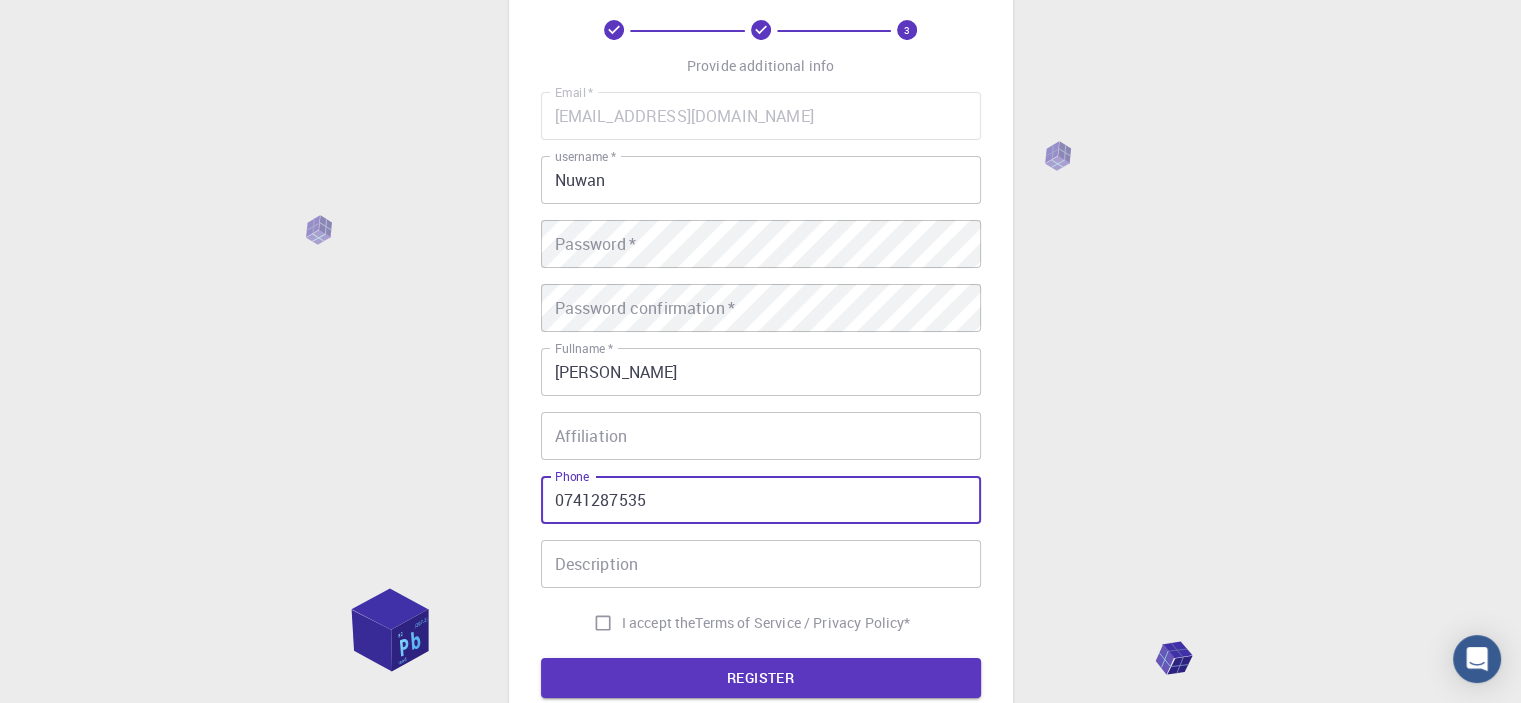 drag, startPoint x: 701, startPoint y: 511, endPoint x: 516, endPoint y: 511, distance: 185 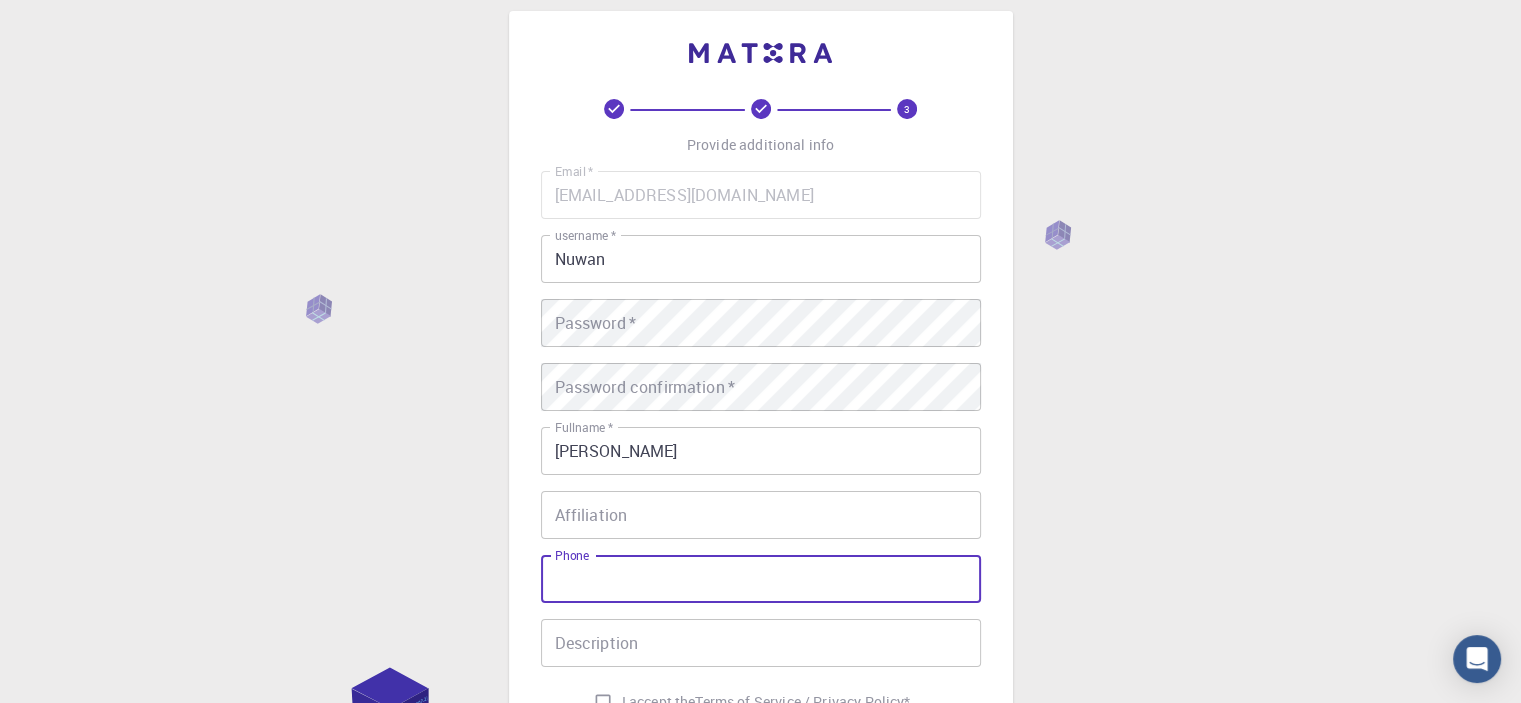 scroll, scrollTop: 0, scrollLeft: 0, axis: both 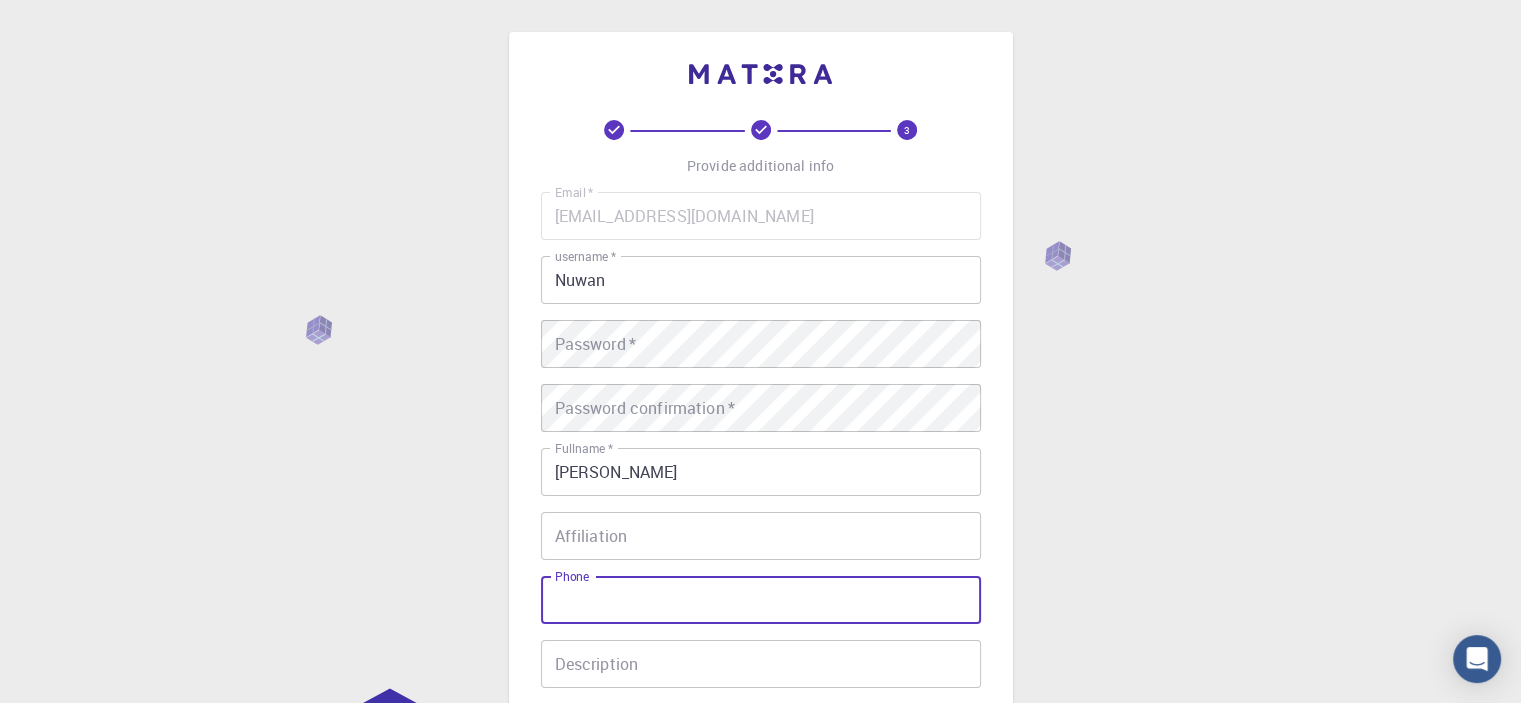 type 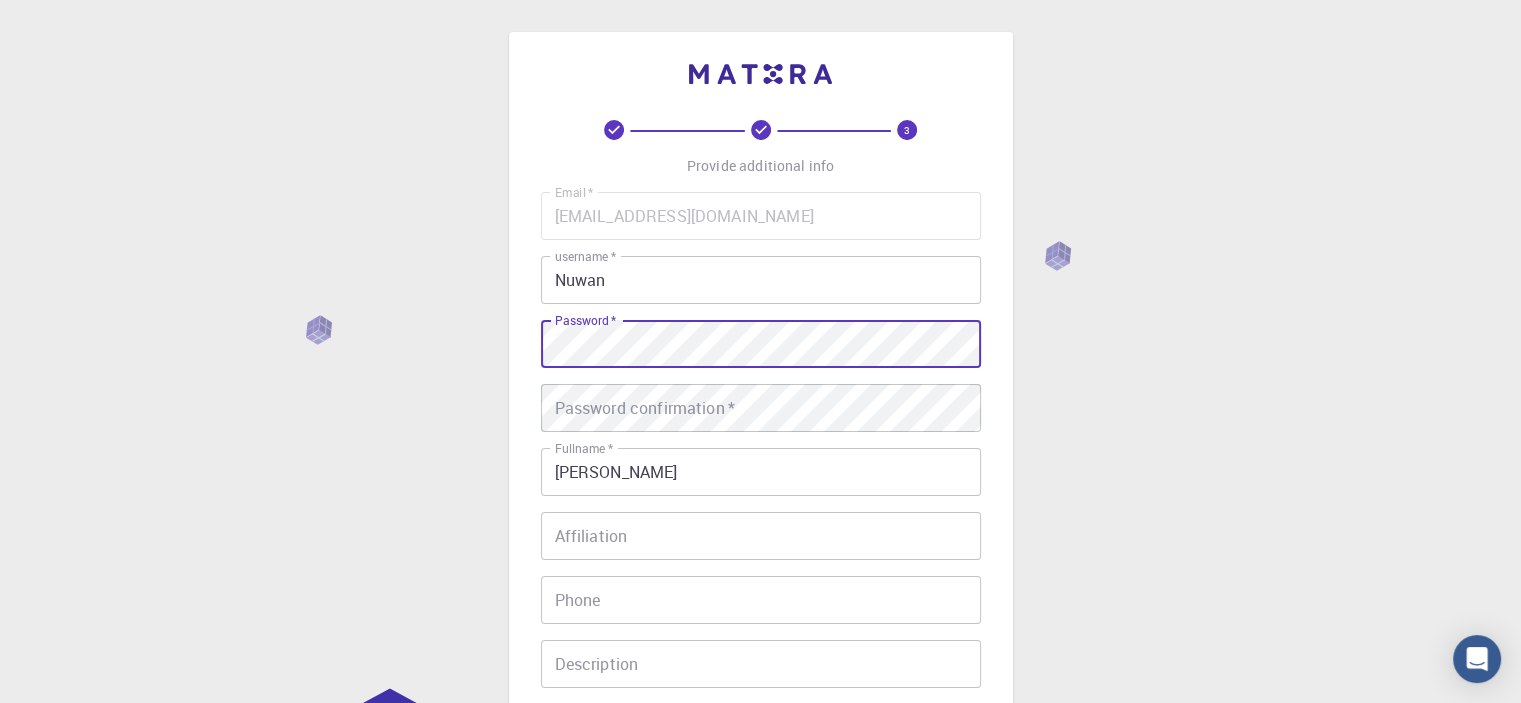 click on "3 Provide additional info Email   * [EMAIL_ADDRESS][DOMAIN_NAME] Email   * username   * Nuwan username   * Password   * Password   * Password confirmation   * Password confirmation   * Fullname   * [PERSON_NAME] Fullname   * Affiliation Affiliation Phone Phone Description Description I accept the  Terms of Service / Privacy Policy  * REGISTER Already on Mat3ra? Sign in" at bounding box center [761, 459] 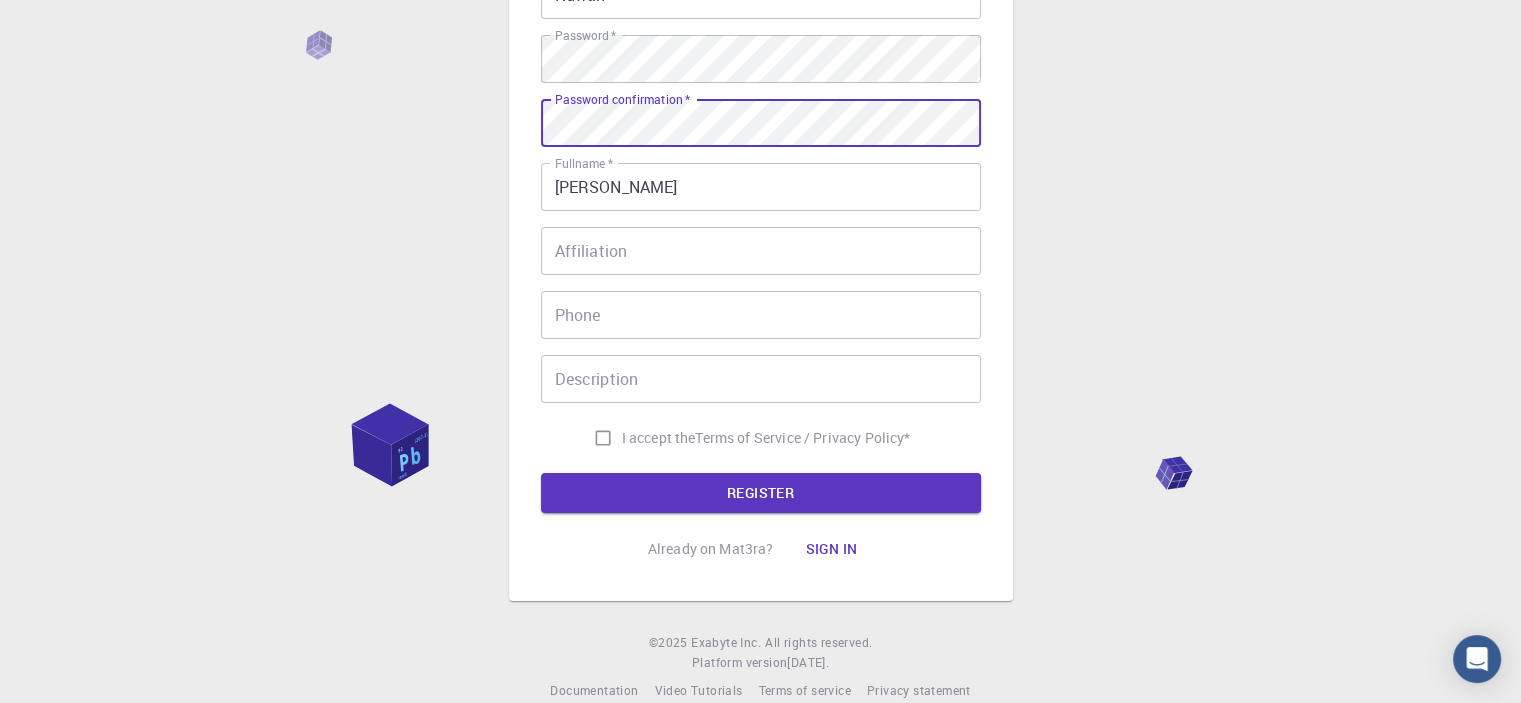 scroll, scrollTop: 314, scrollLeft: 0, axis: vertical 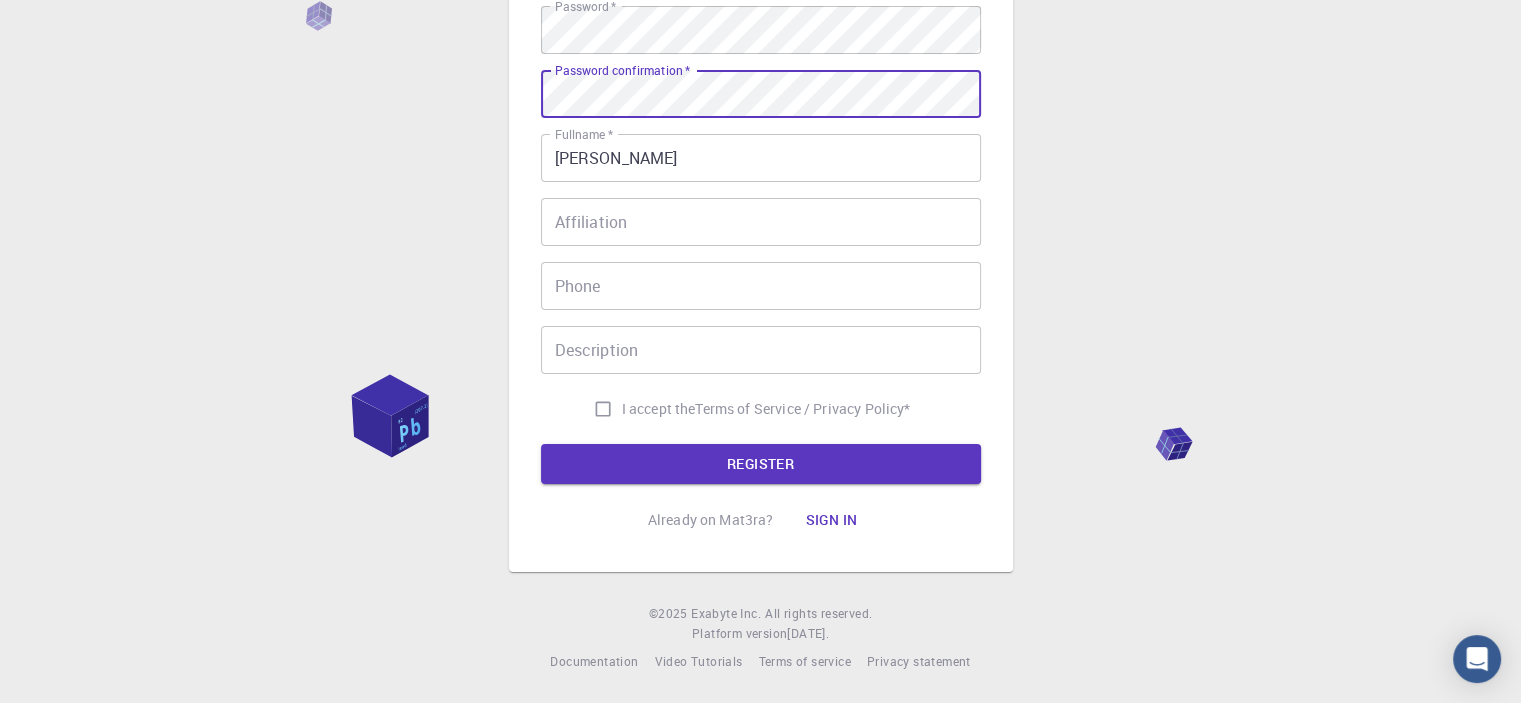 click on "I accept the  Terms of Service / Privacy Policy  *" at bounding box center (603, 409) 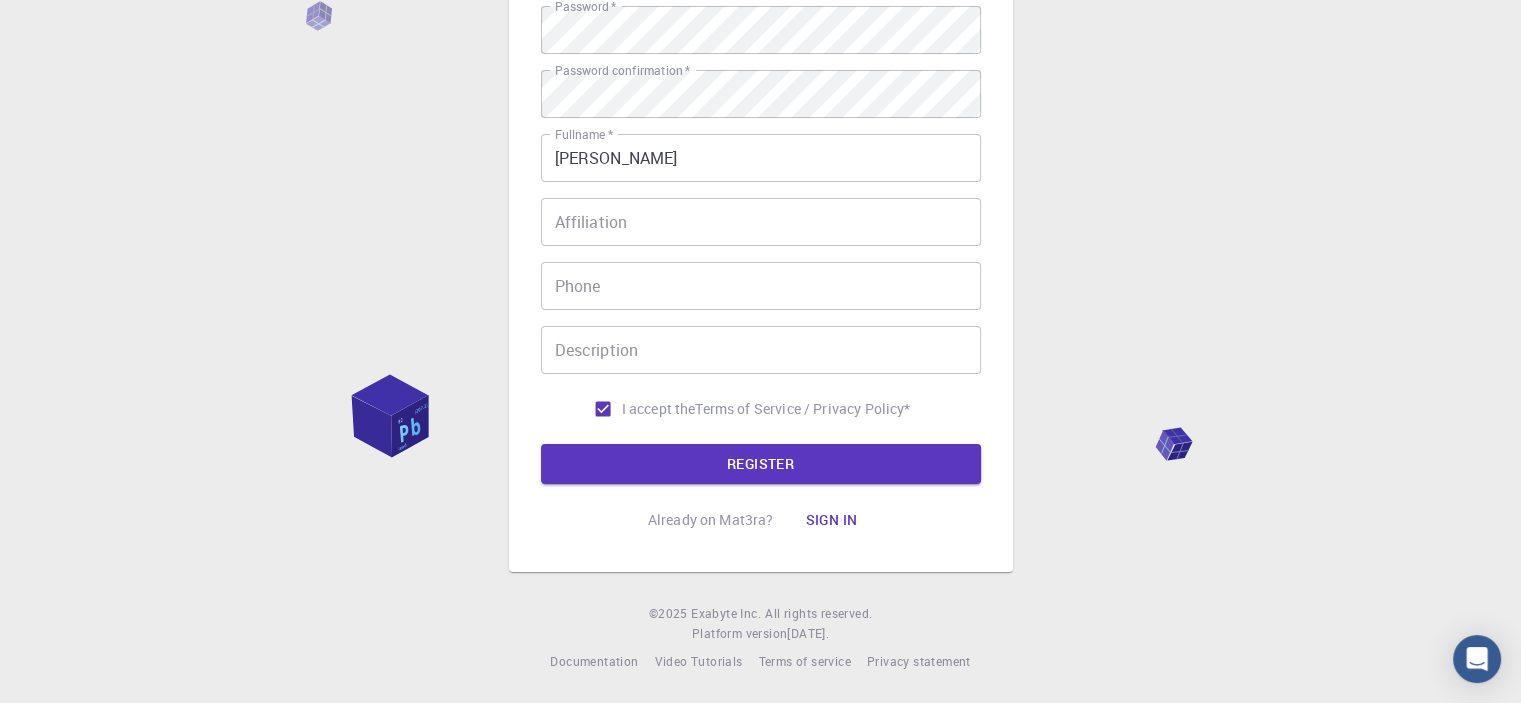 click on "I accept the  Terms of Service / Privacy Policy  *" at bounding box center [603, 409] 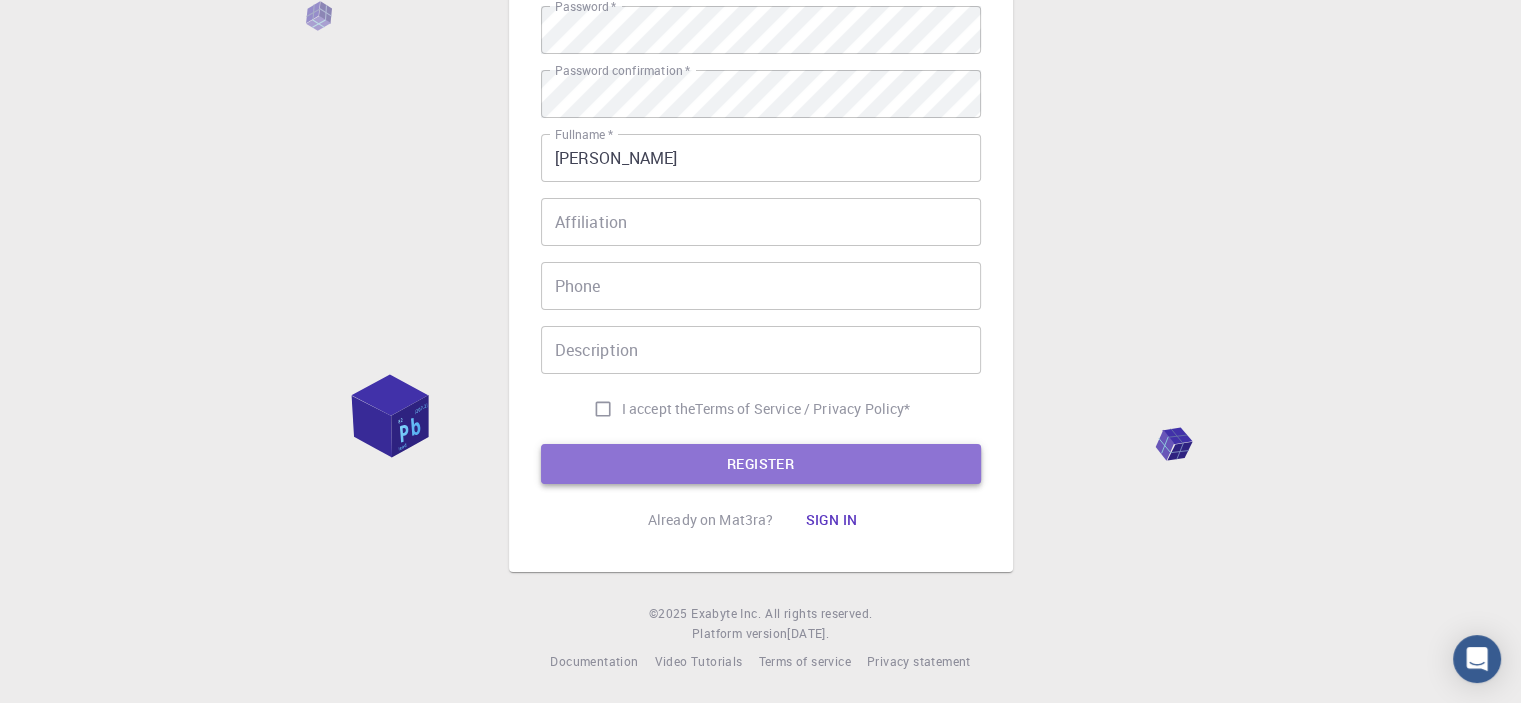 click on "REGISTER" at bounding box center (761, 464) 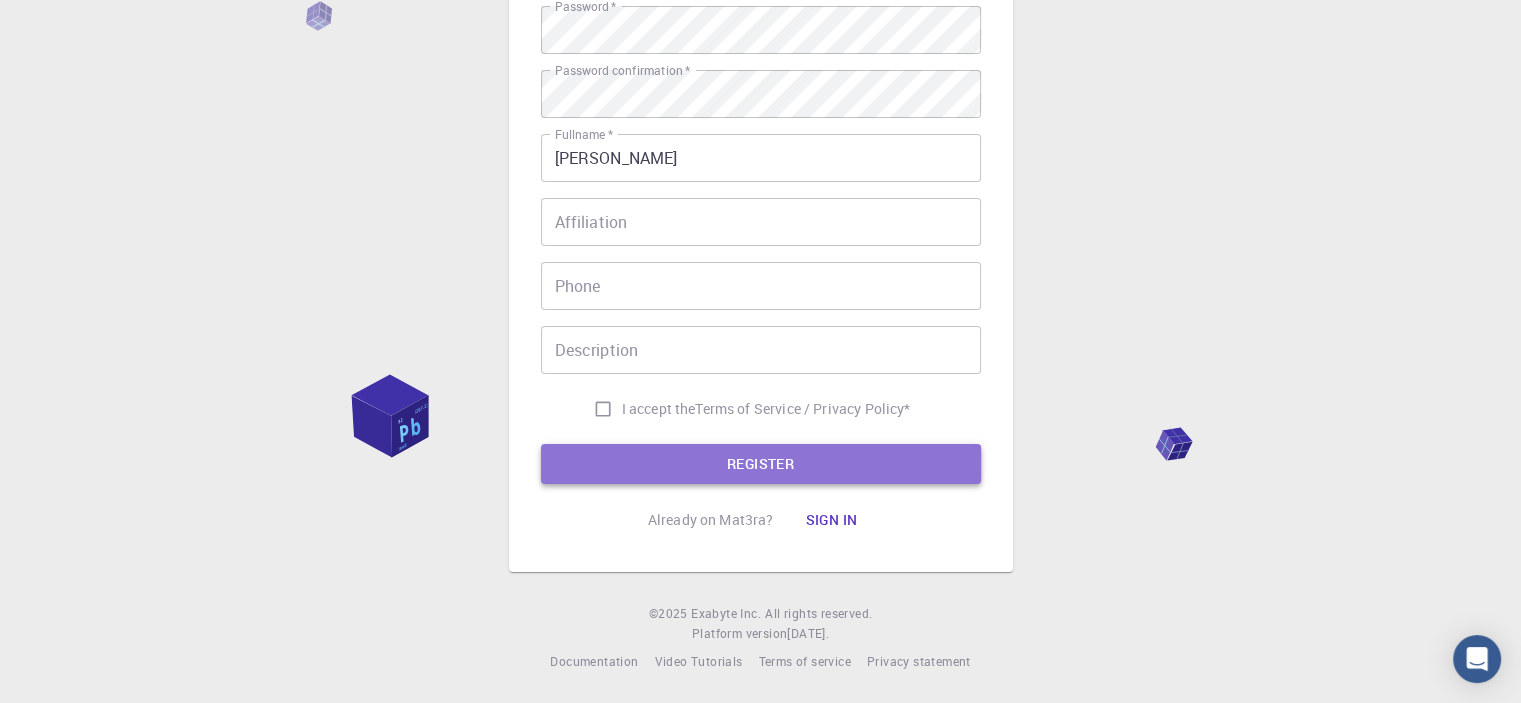 scroll, scrollTop: 365, scrollLeft: 0, axis: vertical 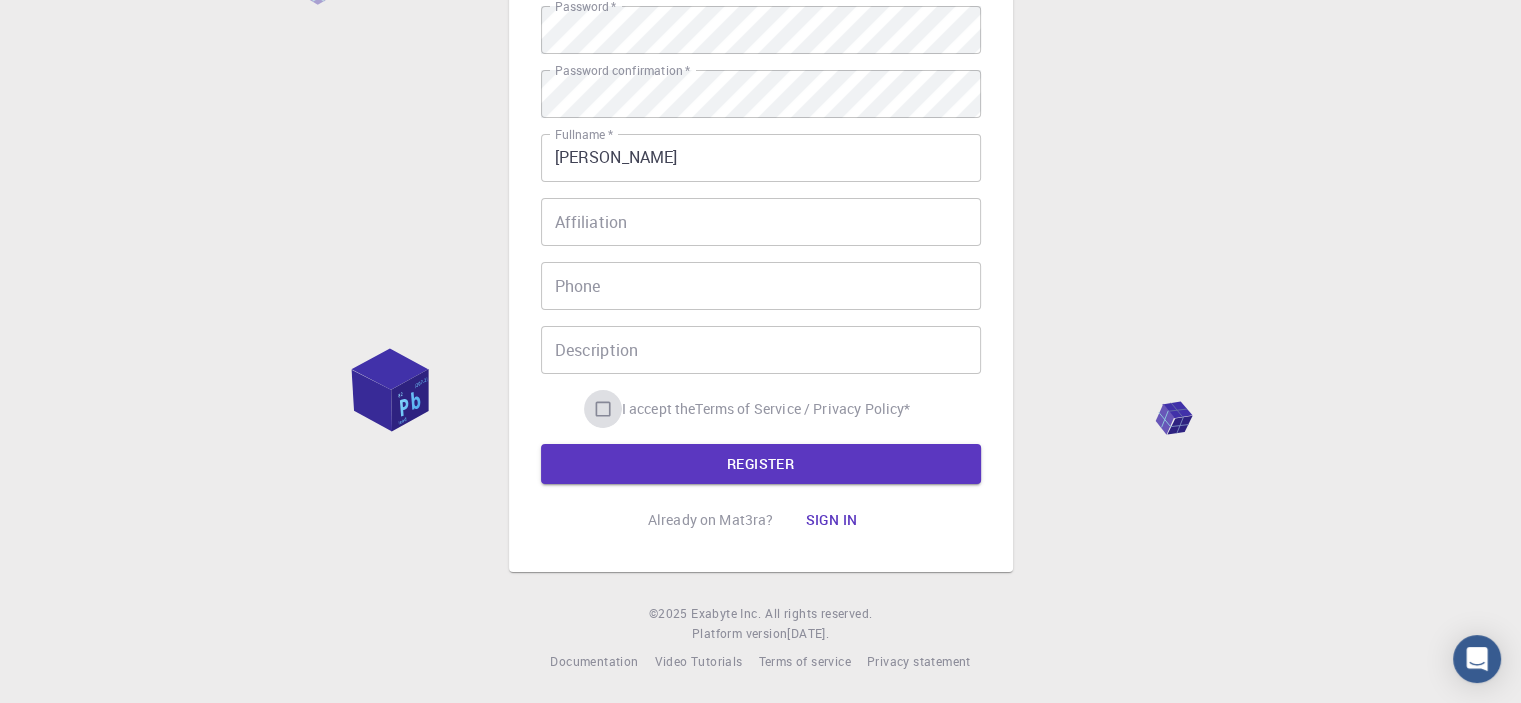 click on "I accept the  Terms of Service / Privacy Policy  *" at bounding box center [603, 409] 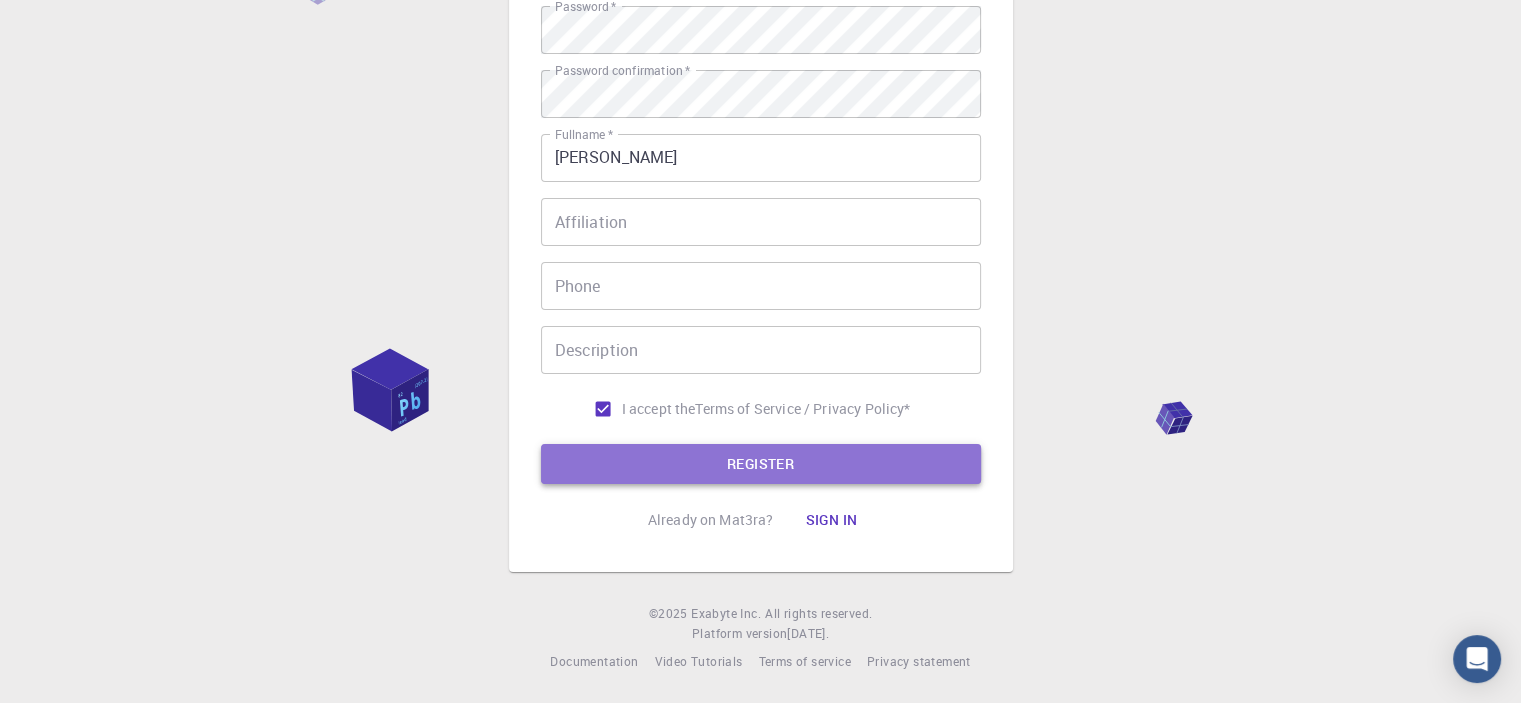 click on "REGISTER" at bounding box center (761, 464) 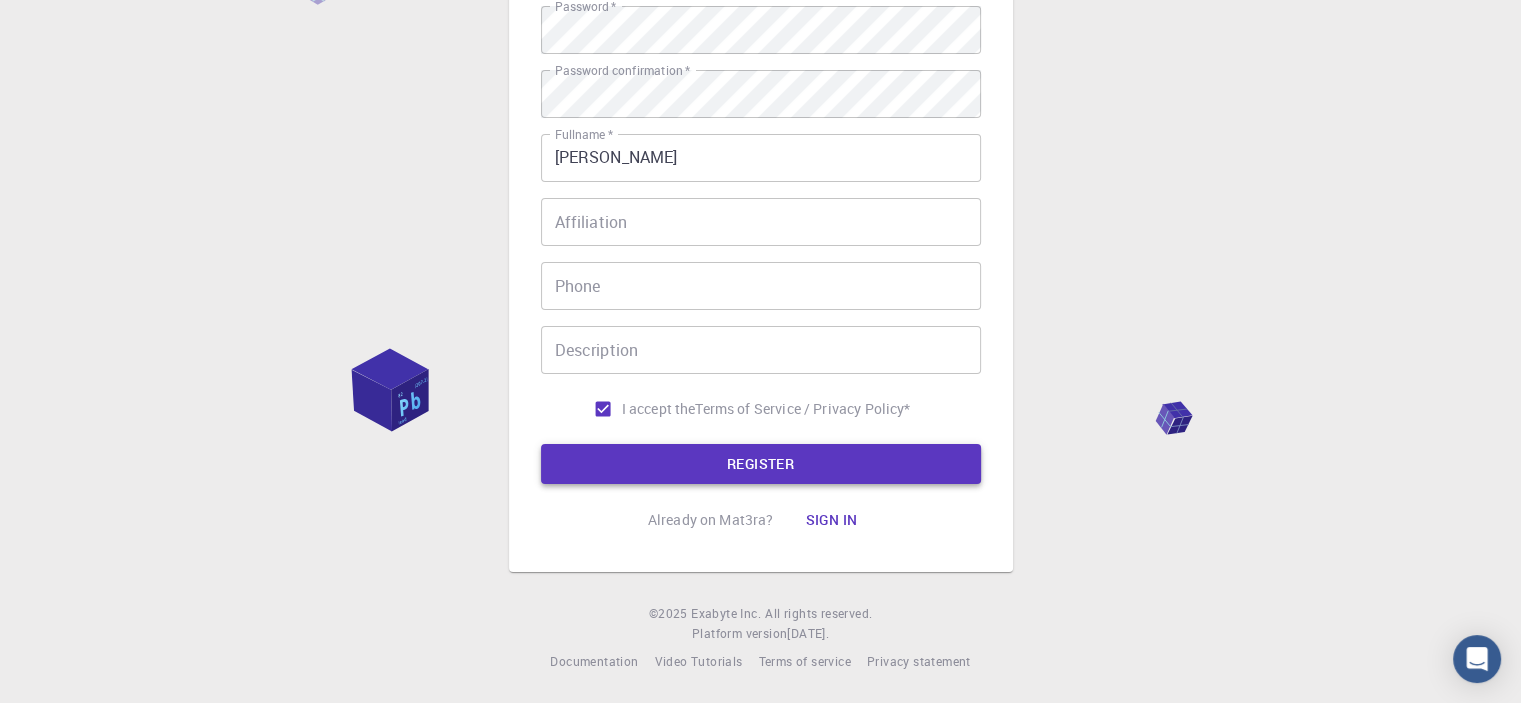 click on "REGISTER" at bounding box center (761, 464) 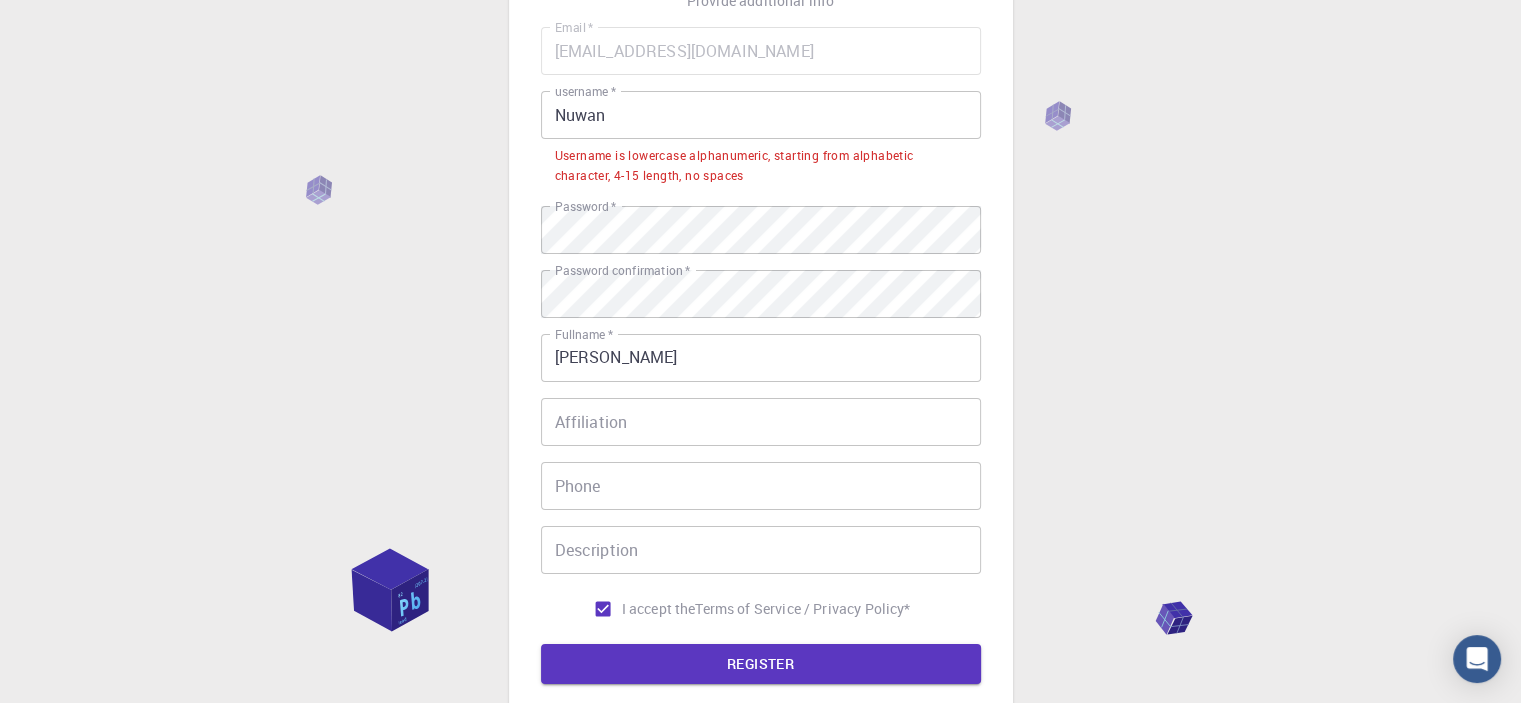 scroll, scrollTop: 65, scrollLeft: 0, axis: vertical 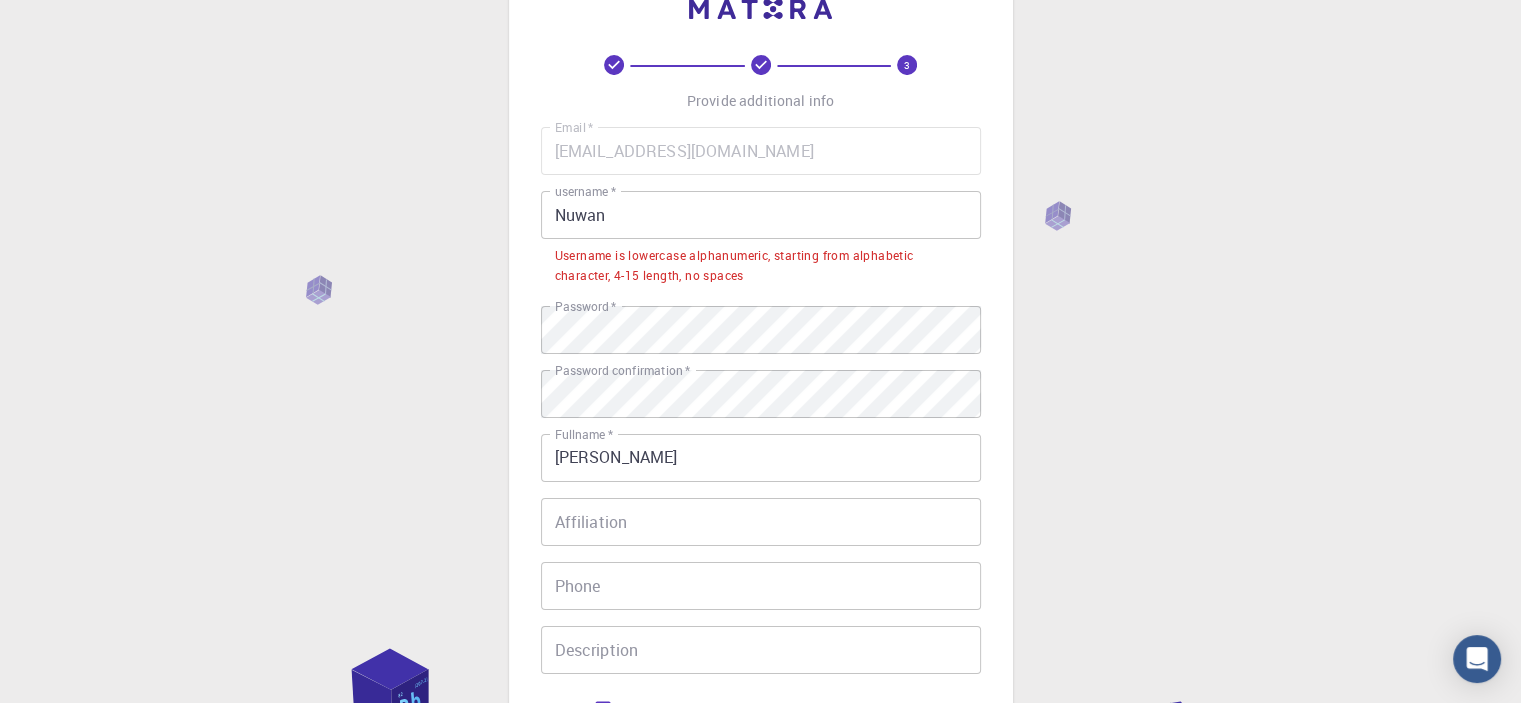 click on "Nuwan" at bounding box center (761, 215) 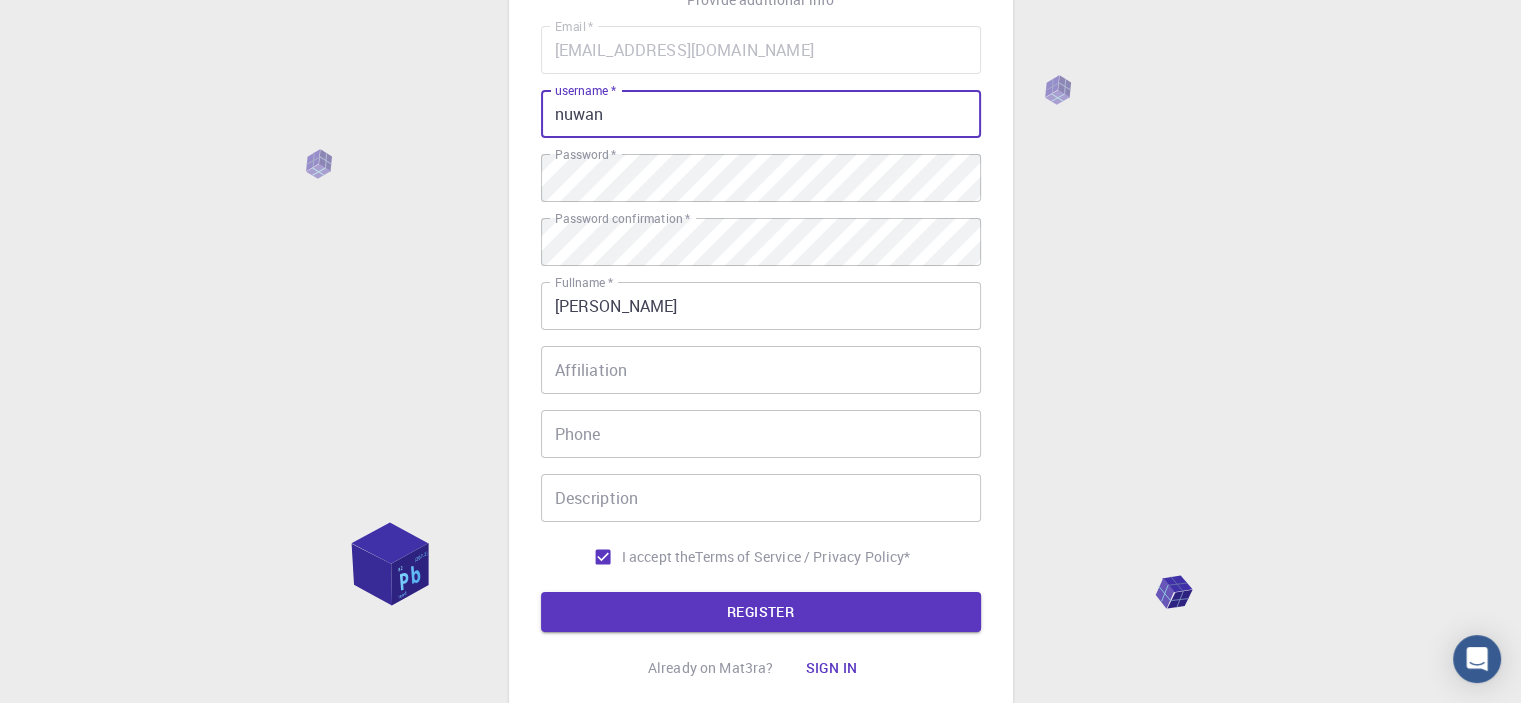 scroll, scrollTop: 314, scrollLeft: 0, axis: vertical 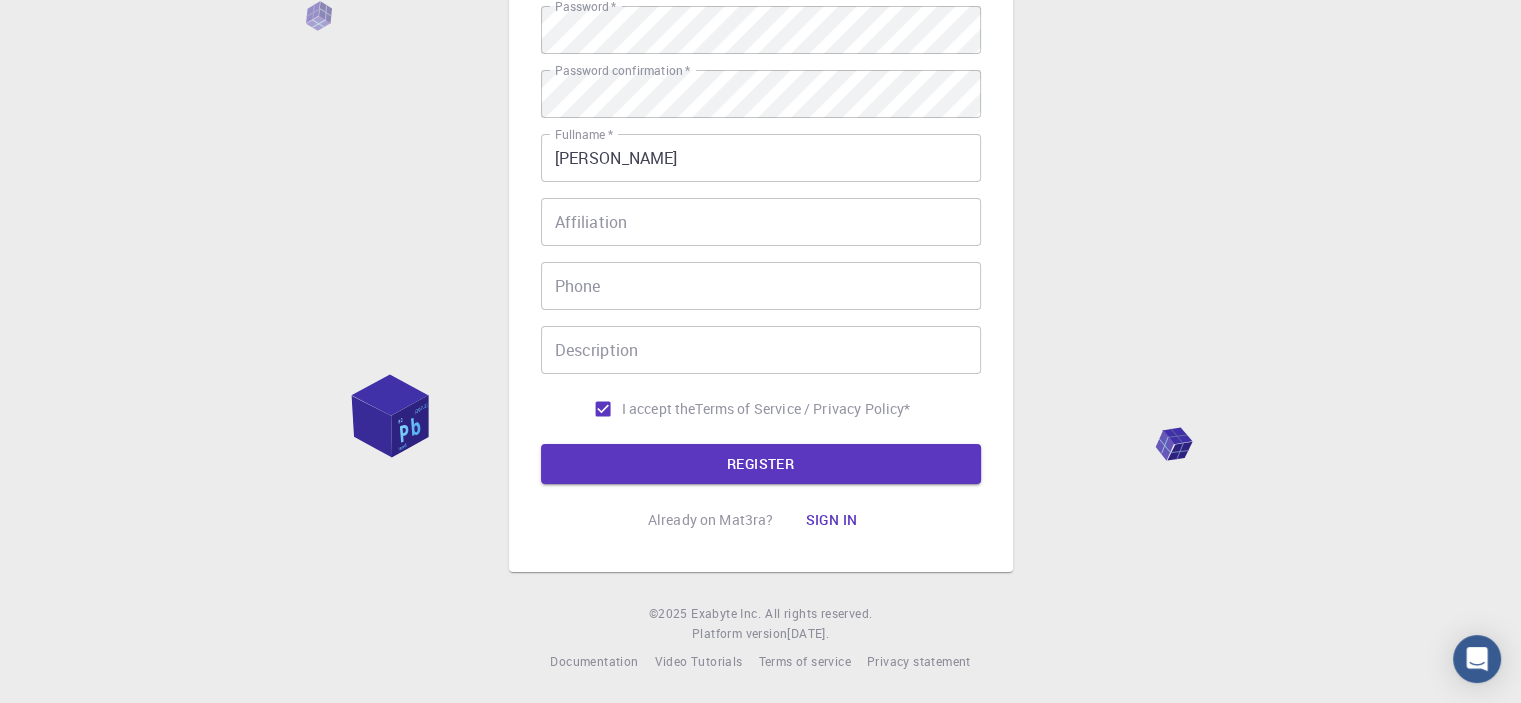 type on "nuwan" 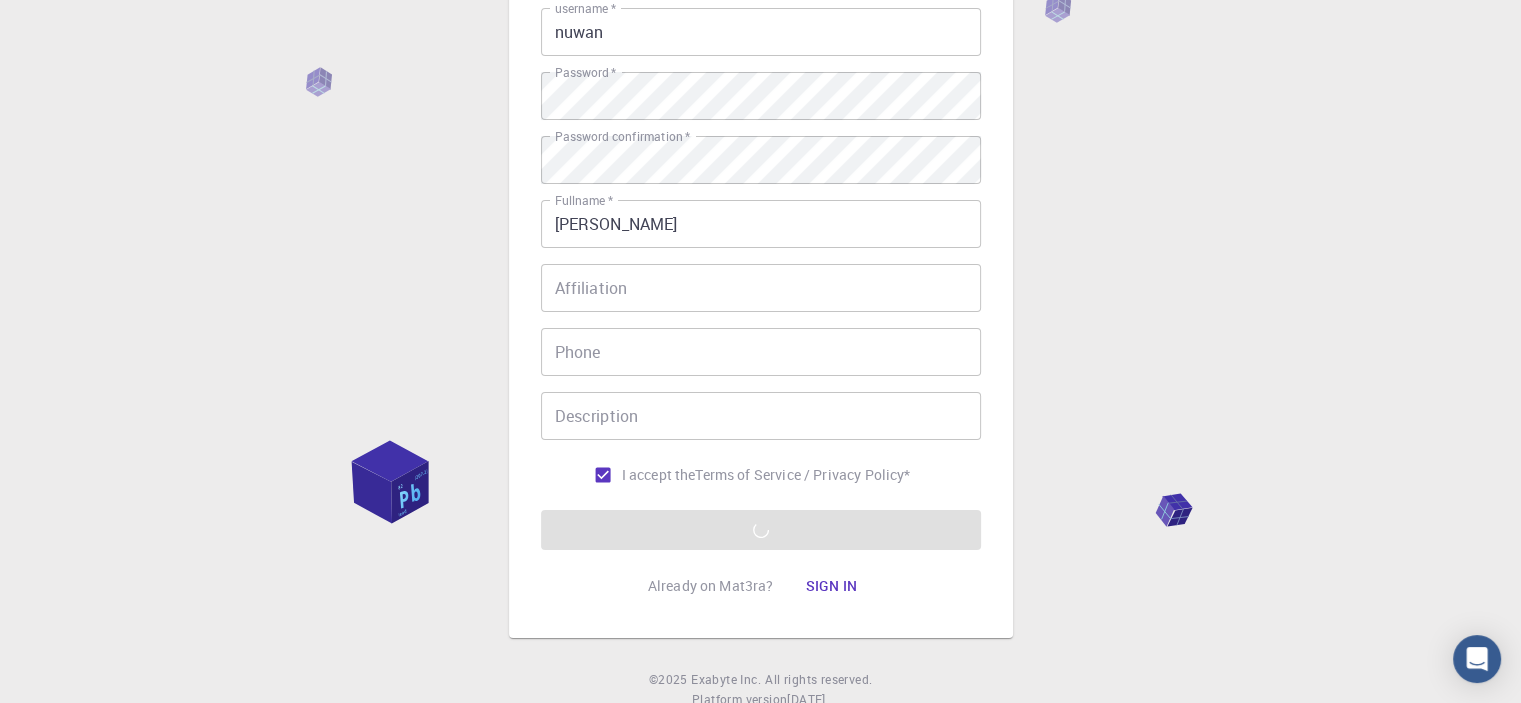 scroll, scrollTop: 214, scrollLeft: 0, axis: vertical 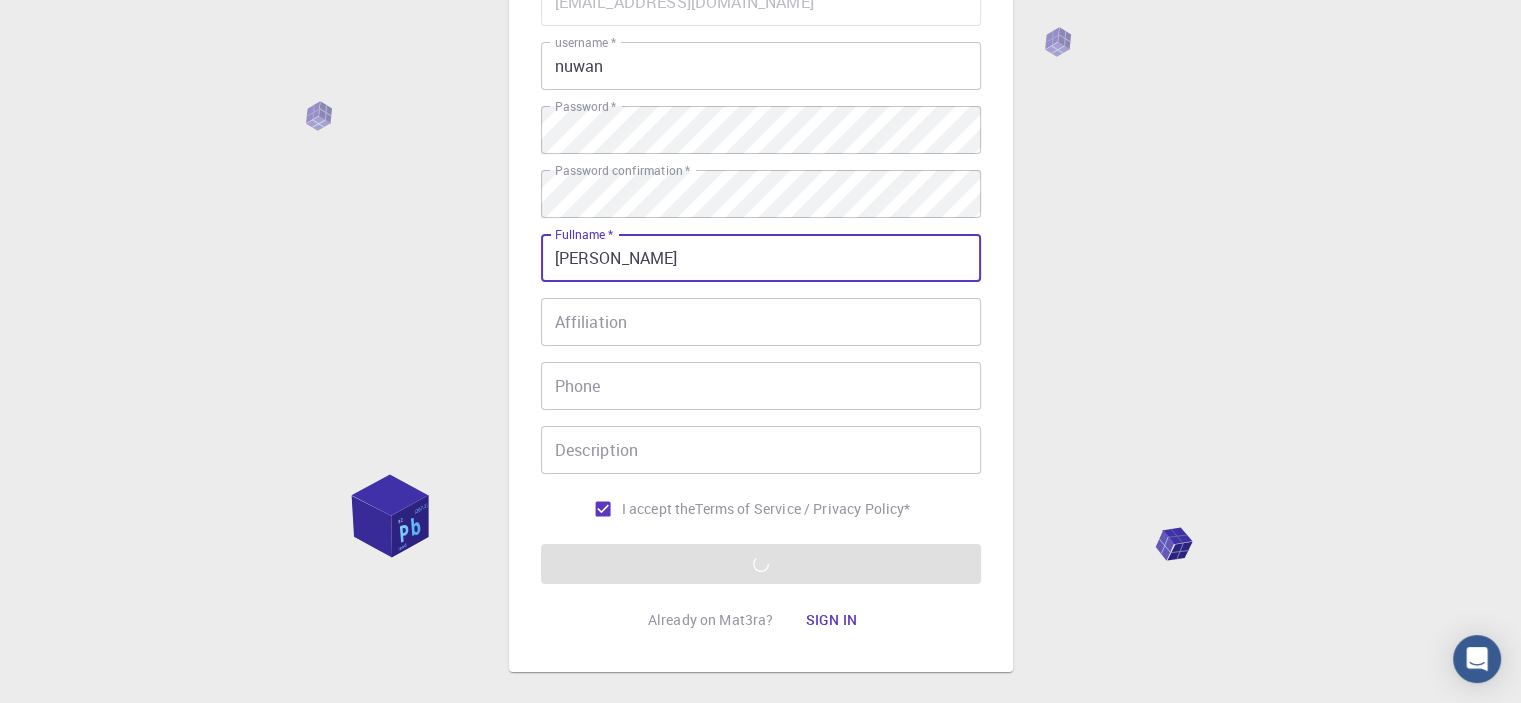 click on "[PERSON_NAME]" at bounding box center [761, 258] 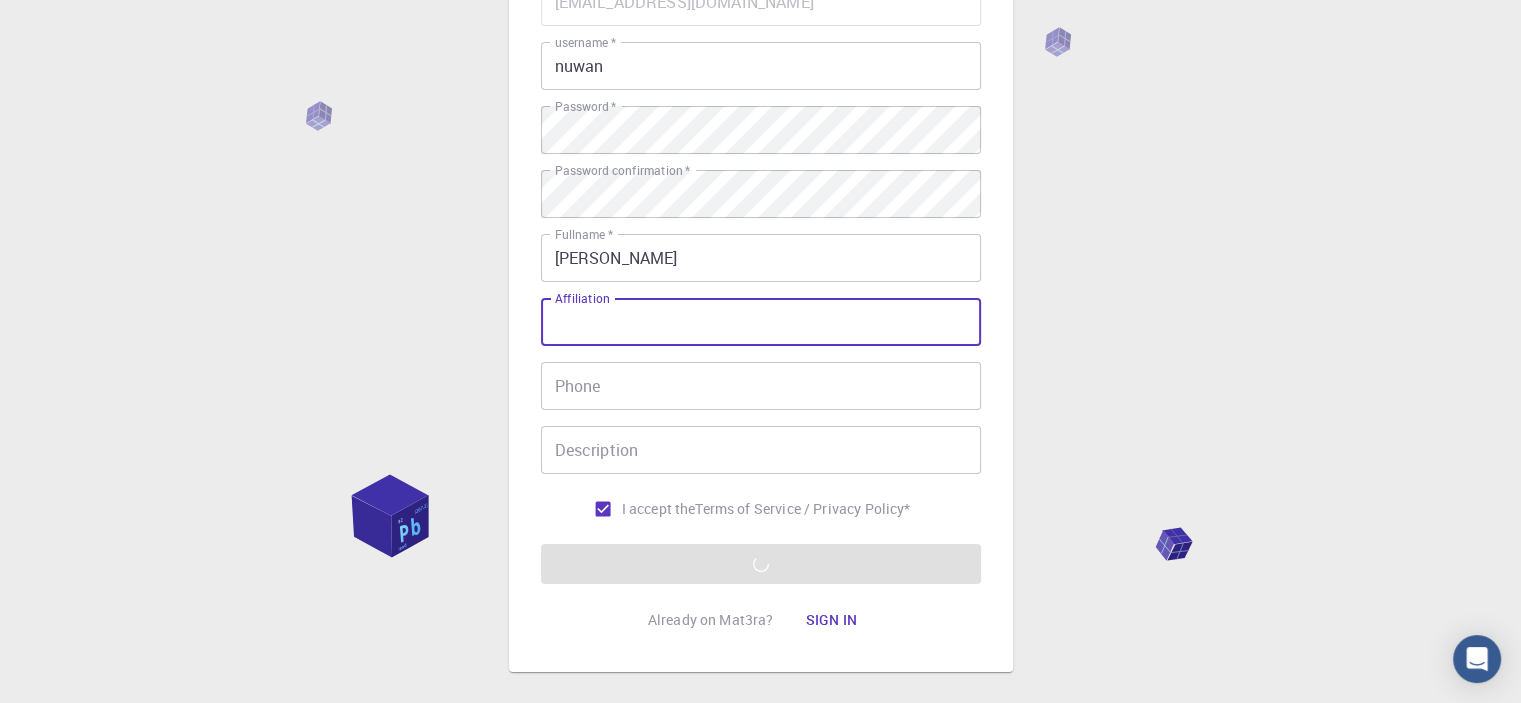 click on "Affiliation" at bounding box center (761, 322) 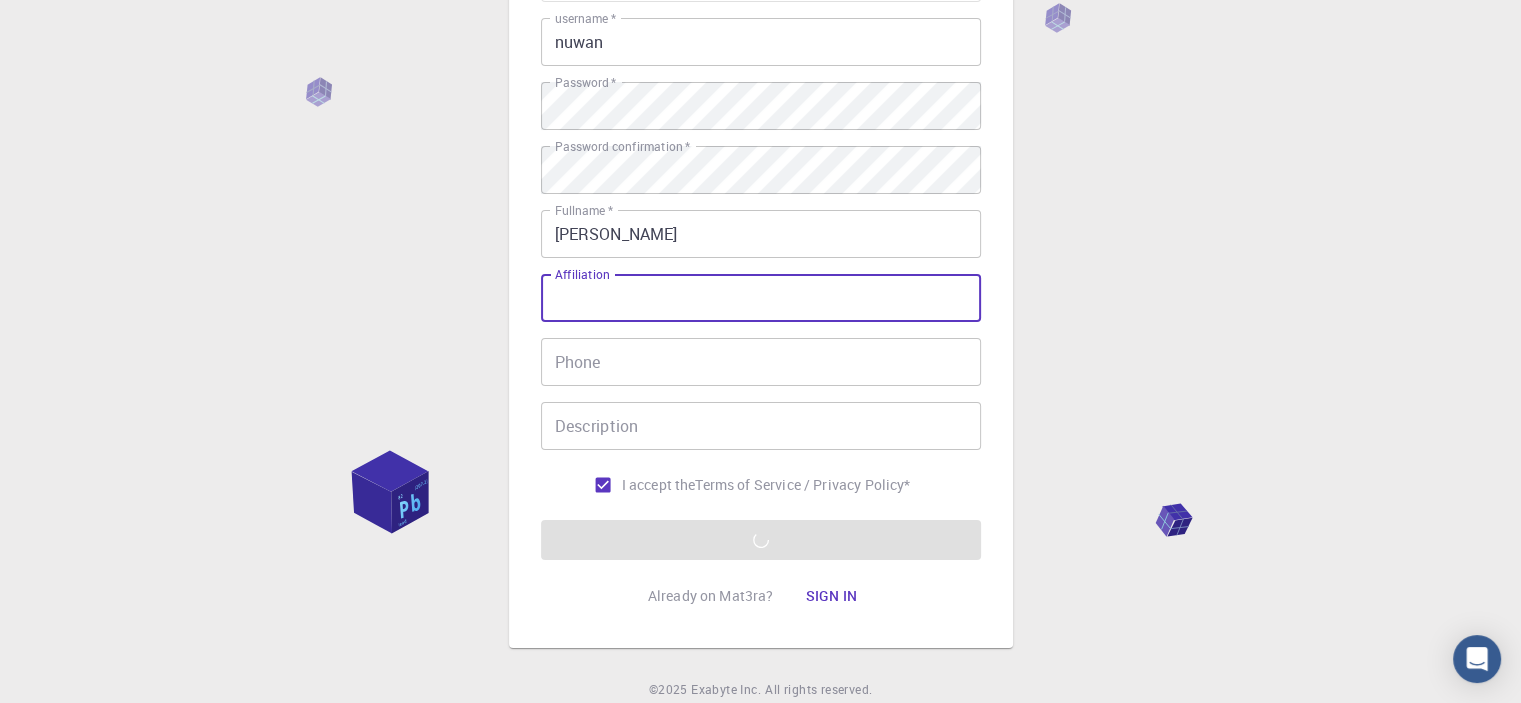 scroll, scrollTop: 314, scrollLeft: 0, axis: vertical 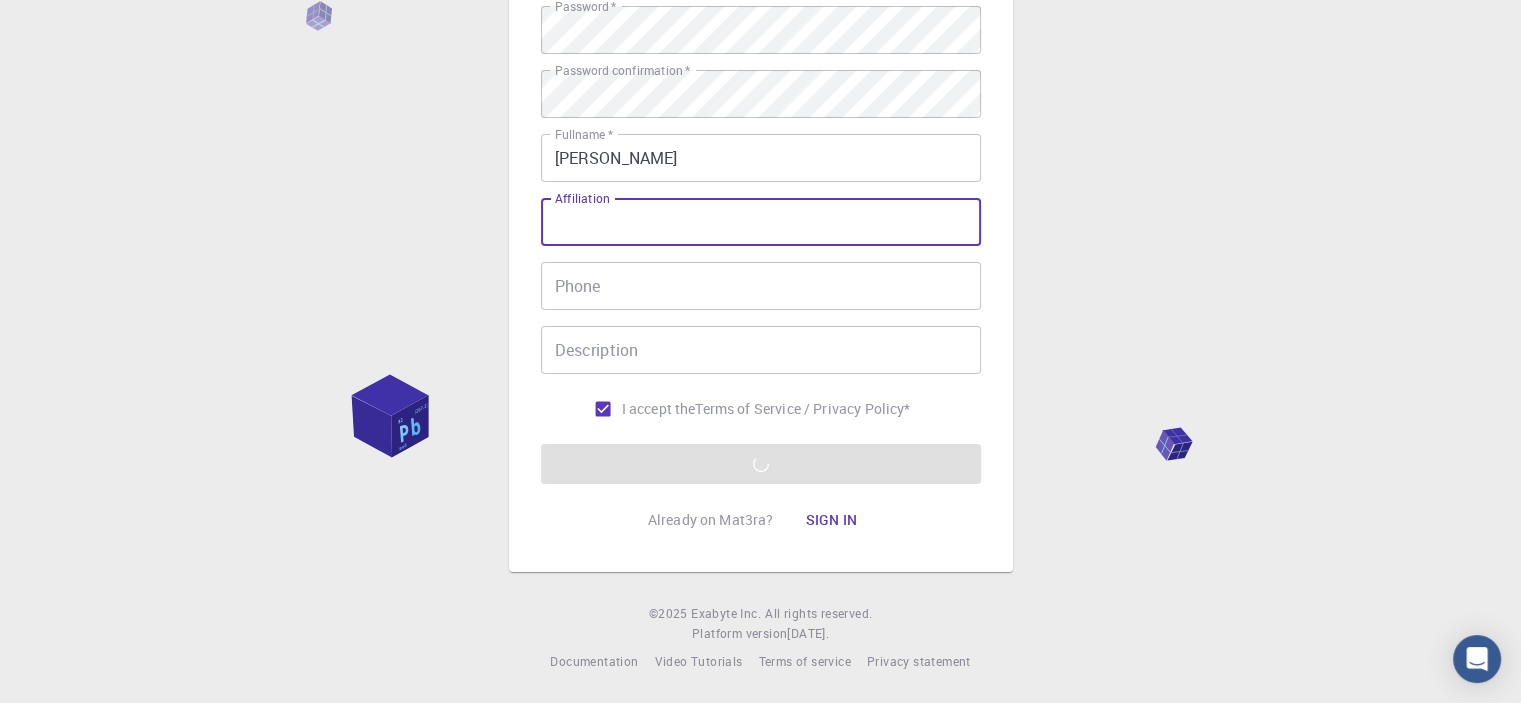 click on "Description" at bounding box center (761, 350) 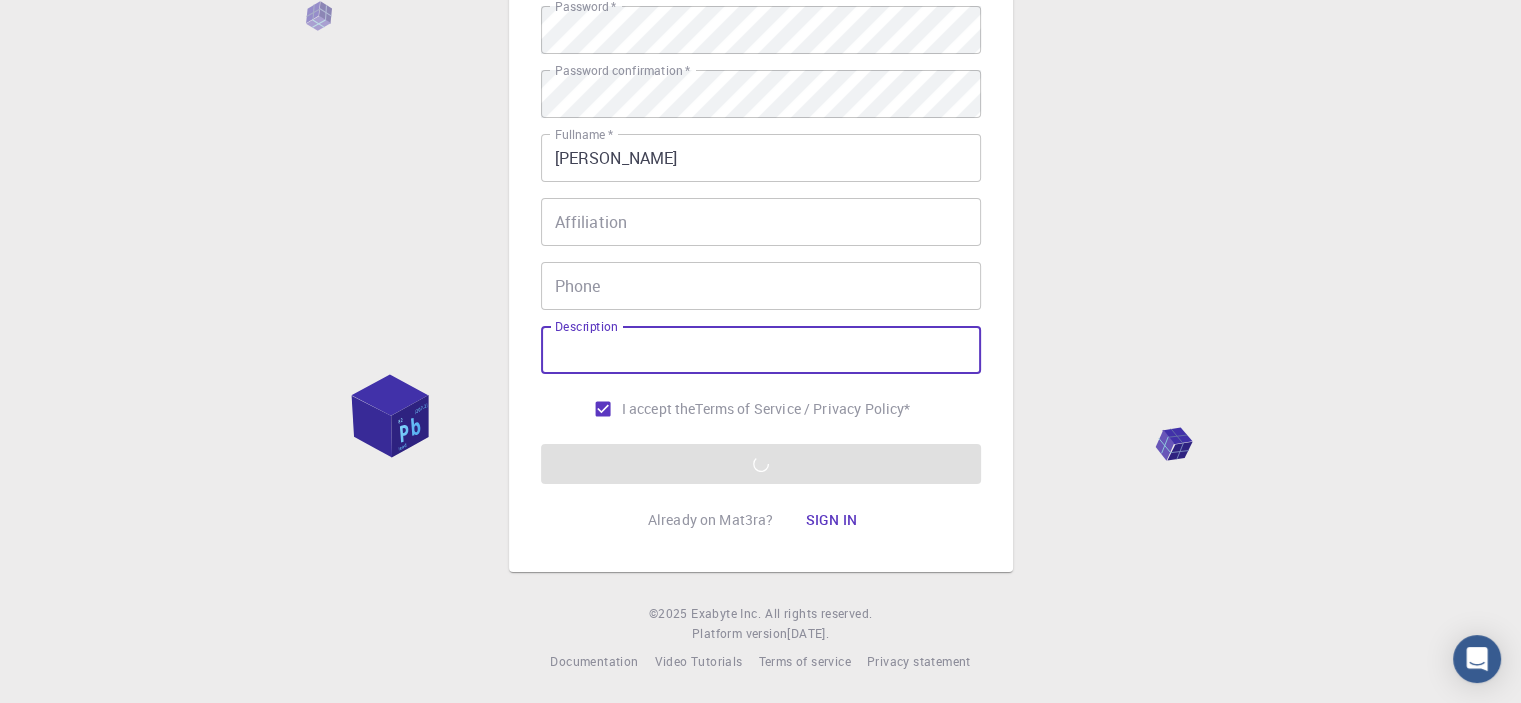 click on "3 Provide additional info Email   * [EMAIL_ADDRESS][DOMAIN_NAME] Email   * username   * nuwan username   * Password   * Password   * Password confirmation   * Password confirmation   * Fullname   * [PERSON_NAME] Fullname   * Affiliation Affiliation Phone Phone Description Description I accept the  Terms of Service / Privacy Policy  * REGISTER Already on Mat3ra? Sign in" at bounding box center [761, 173] 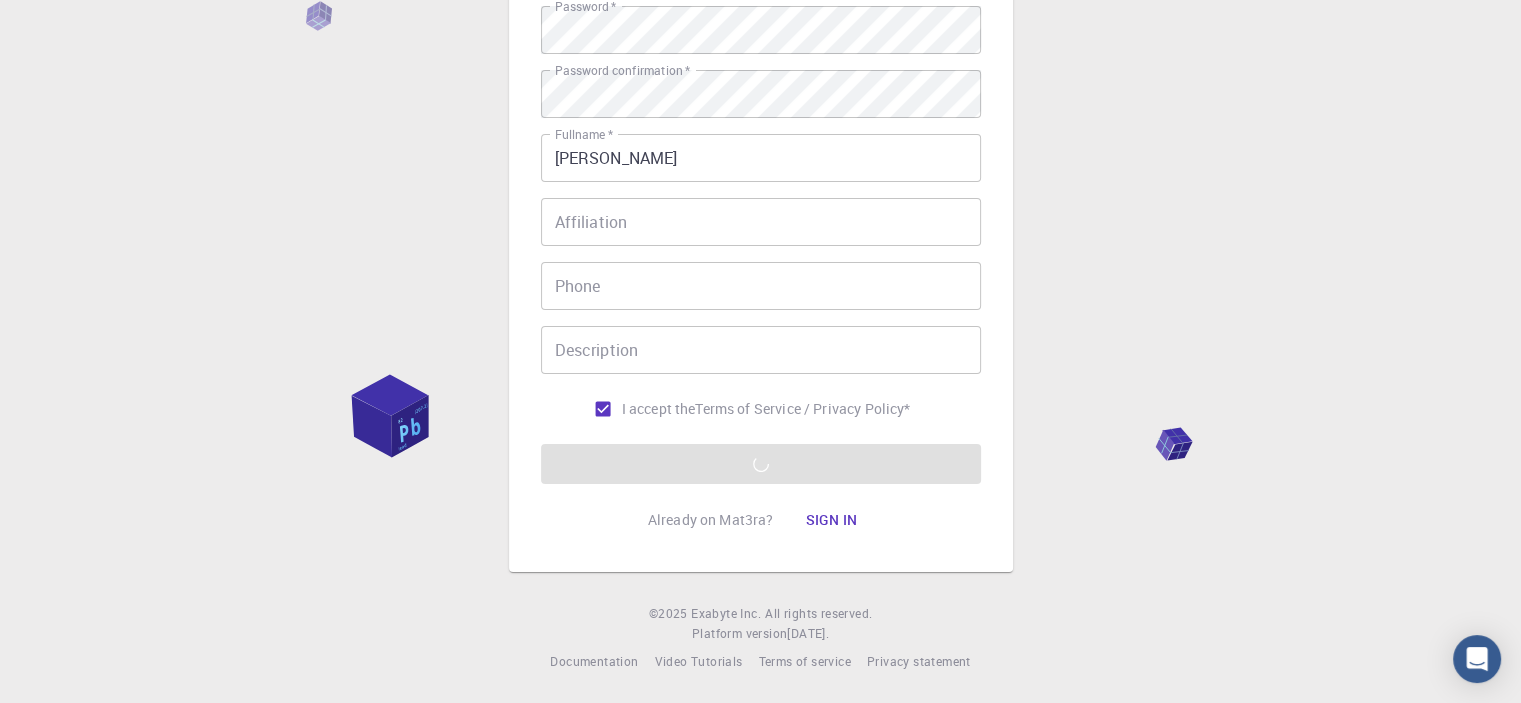 click on "Email   * [EMAIL_ADDRESS][DOMAIN_NAME] Email   * username   * nuwan username   * Password   * Password   * Password confirmation   * Password confirmation   * Fullname   * [PERSON_NAME] Fullname   * Affiliation Affiliation Phone Phone Description Description I accept the  Terms of Service / Privacy Policy  * REGISTER" at bounding box center (761, 181) 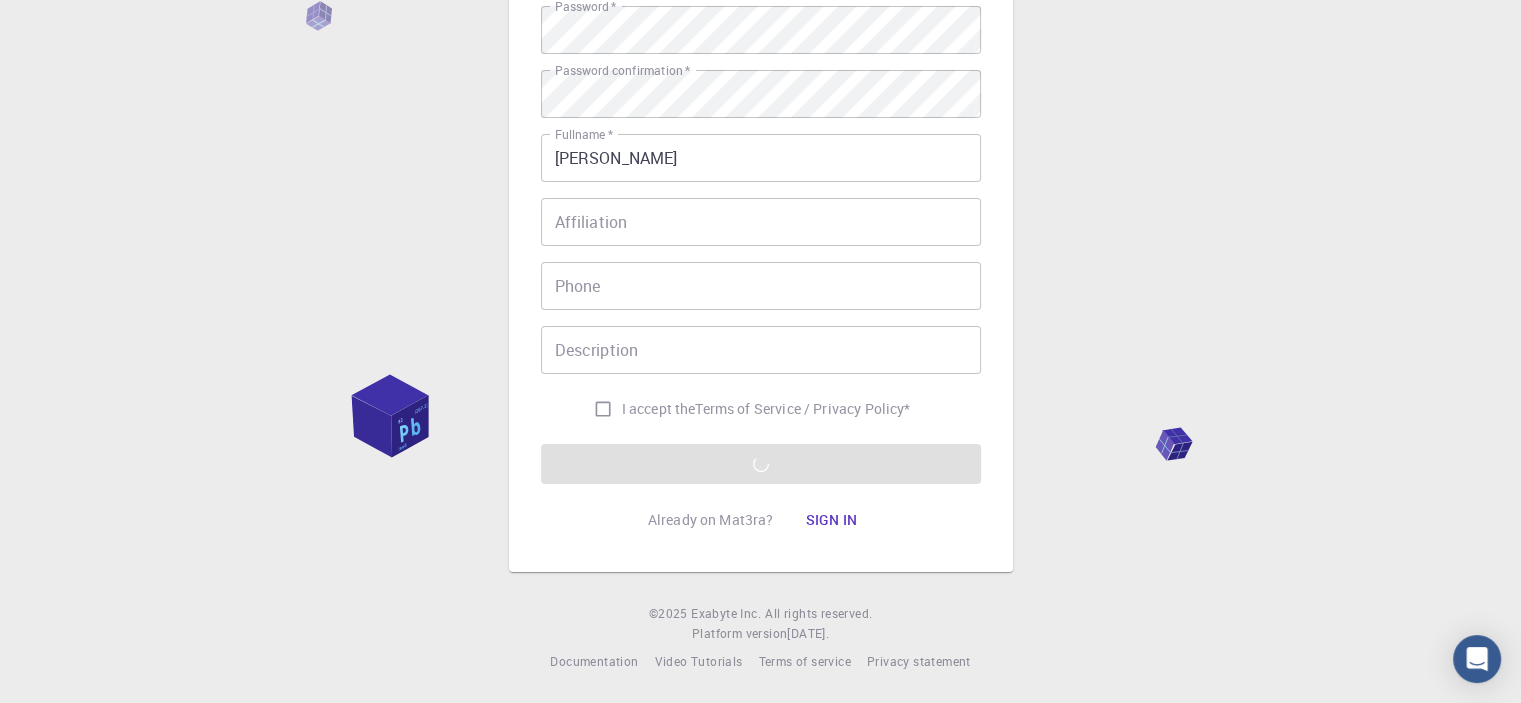 click on "I accept the  Terms of Service / Privacy Policy  *" at bounding box center (603, 409) 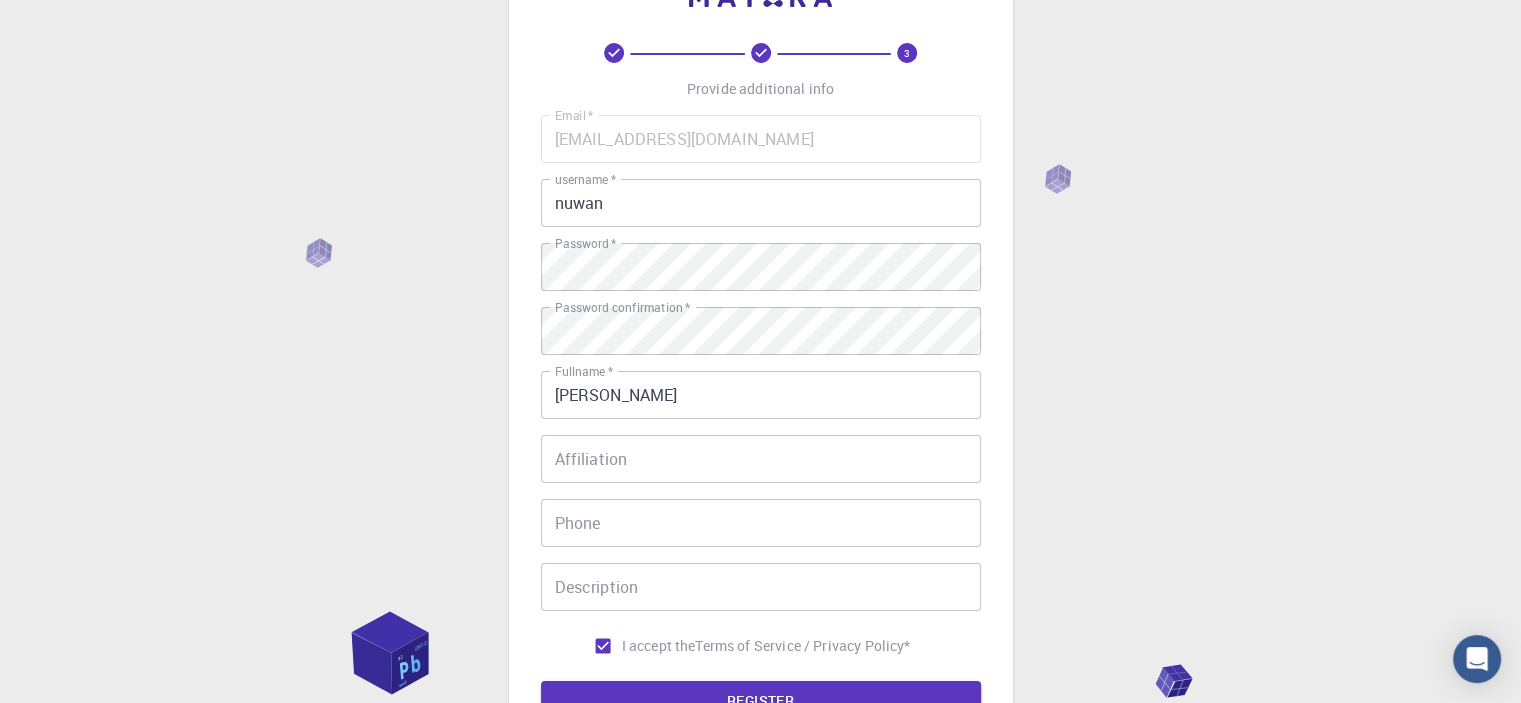 scroll, scrollTop: 200, scrollLeft: 0, axis: vertical 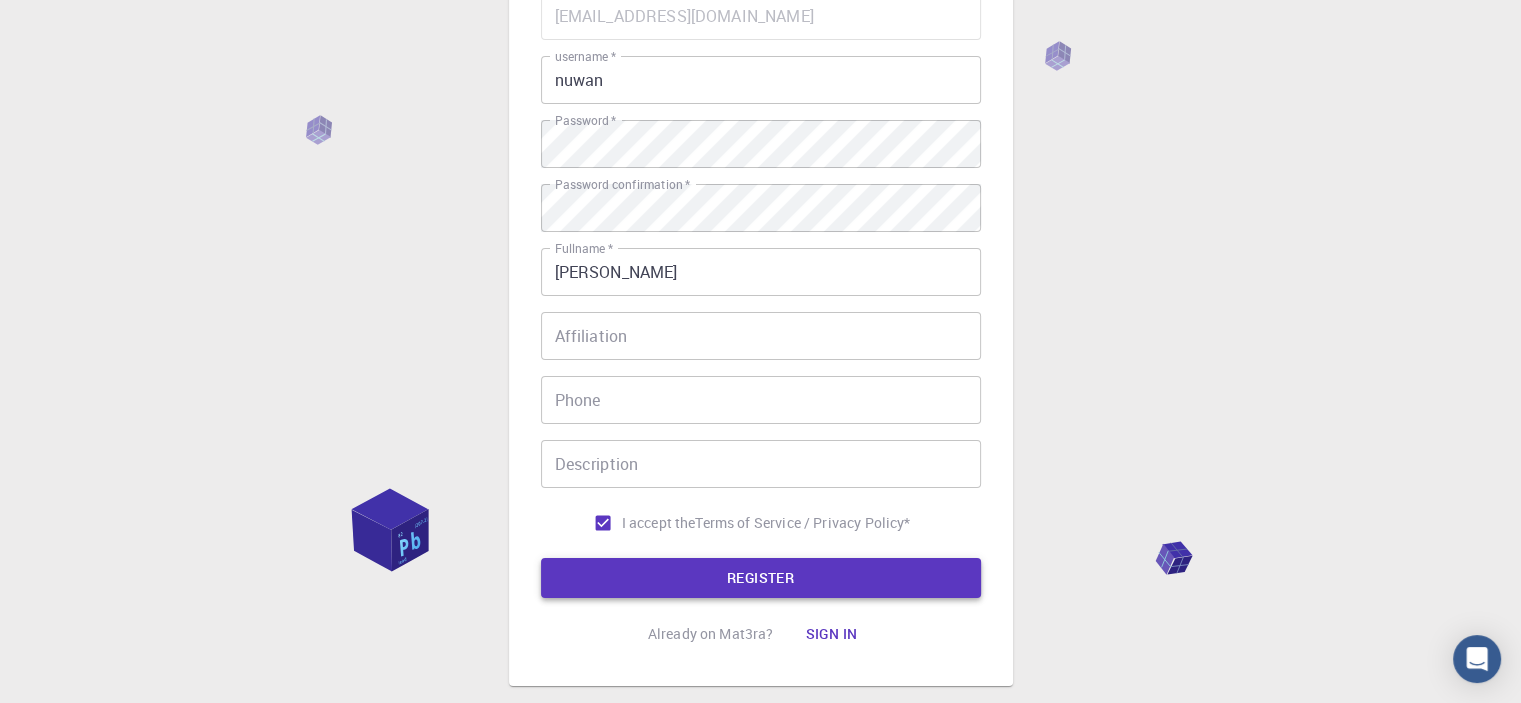 click on "REGISTER" at bounding box center [761, 578] 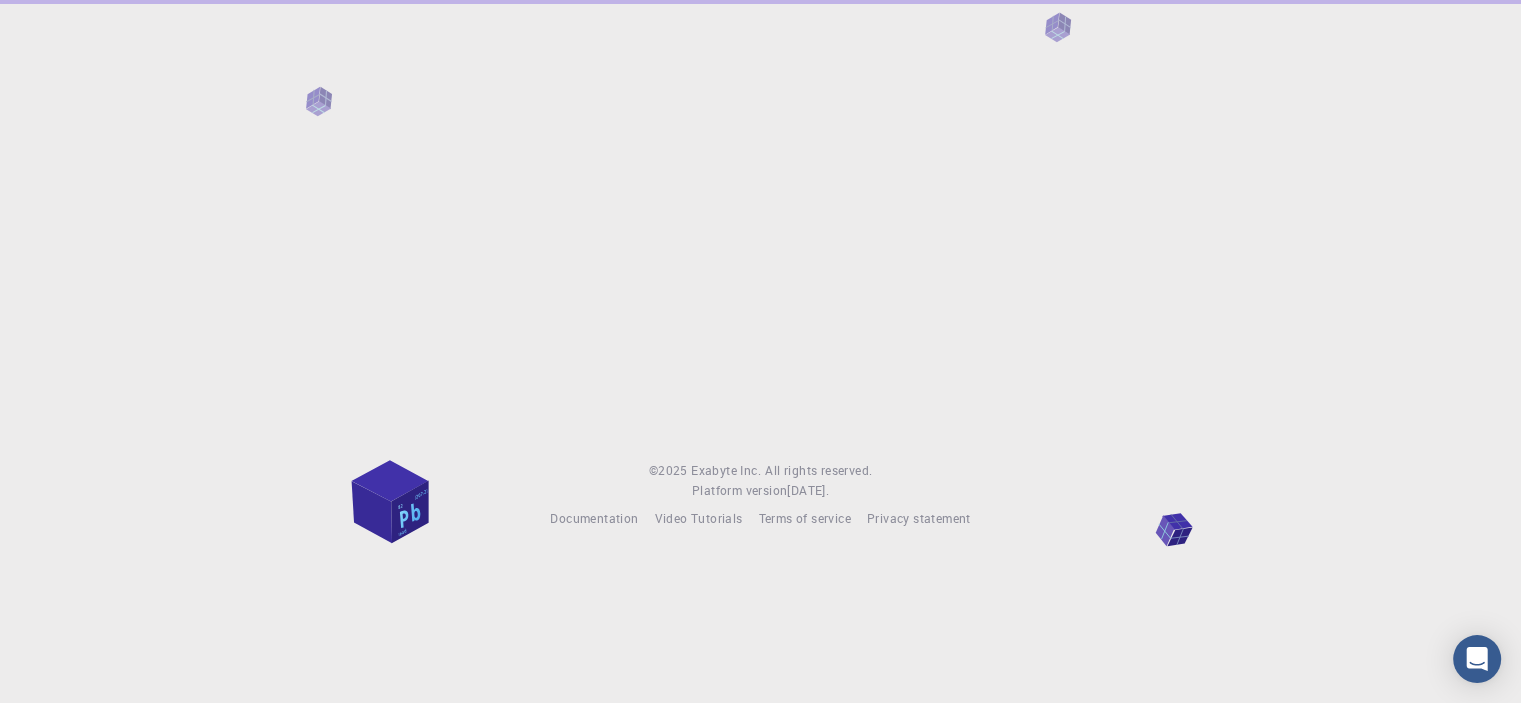 scroll, scrollTop: 0, scrollLeft: 0, axis: both 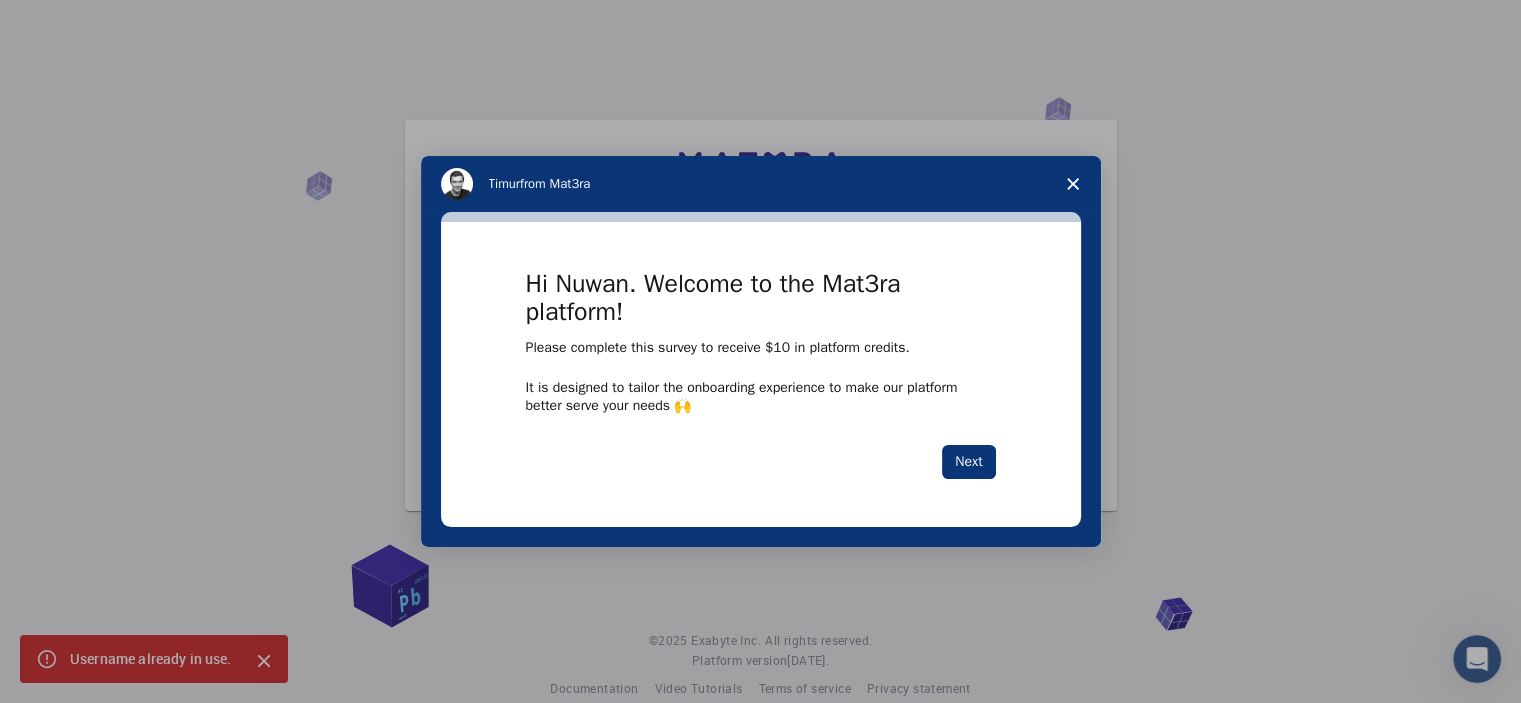 click 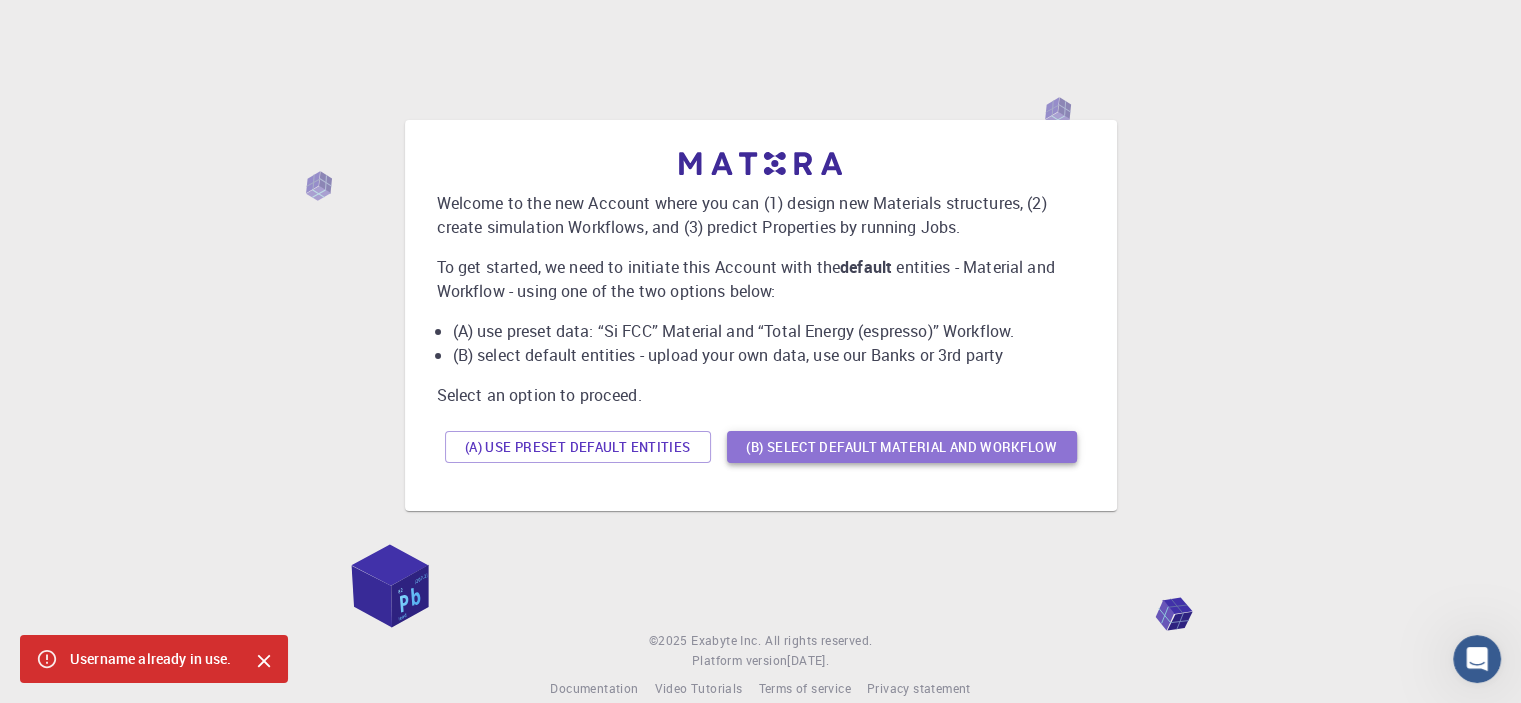 click on "(B) Select default material and workflow" at bounding box center [902, 447] 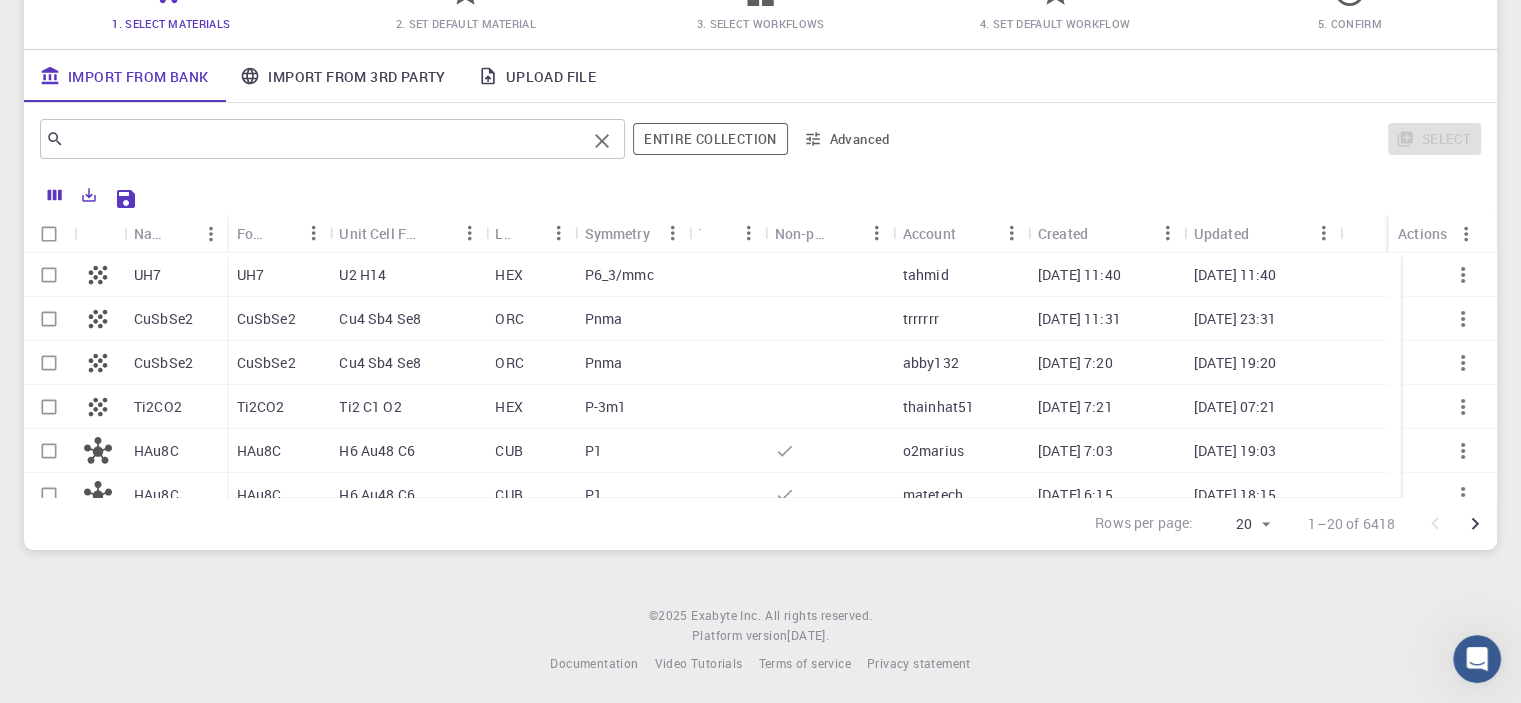 scroll, scrollTop: 204, scrollLeft: 0, axis: vertical 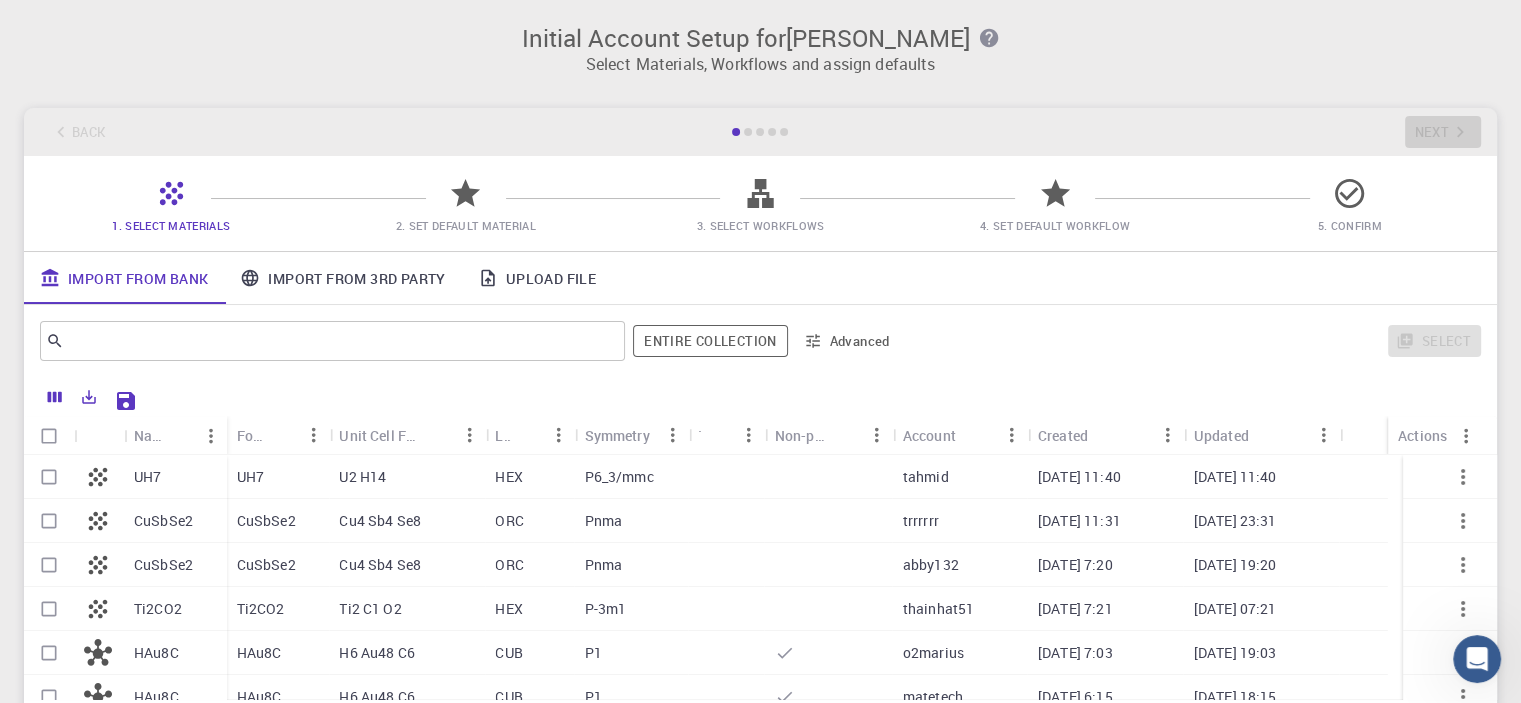 click on "UH7" at bounding box center [175, 477] 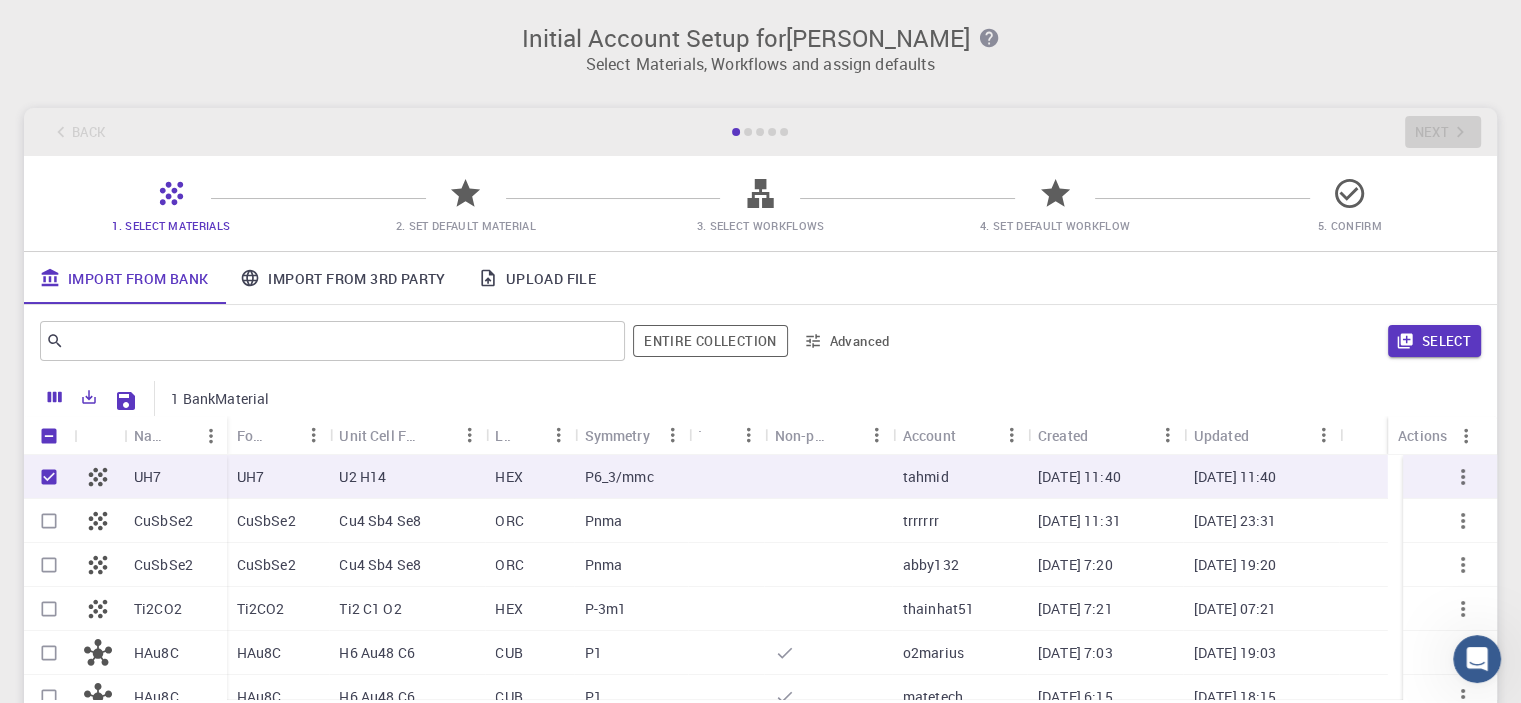 click on "CuSbSe2" at bounding box center [175, 521] 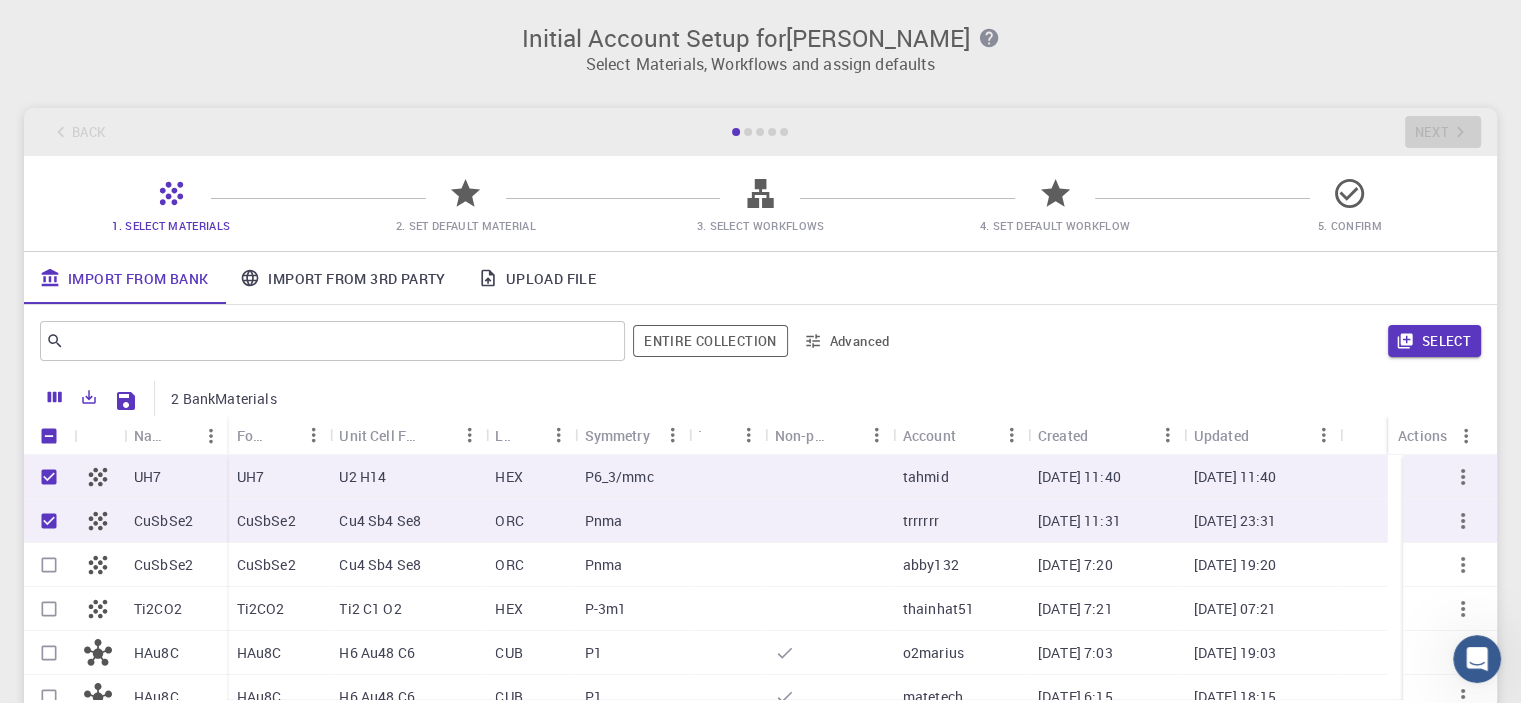 click on "UH7" at bounding box center (278, 477) 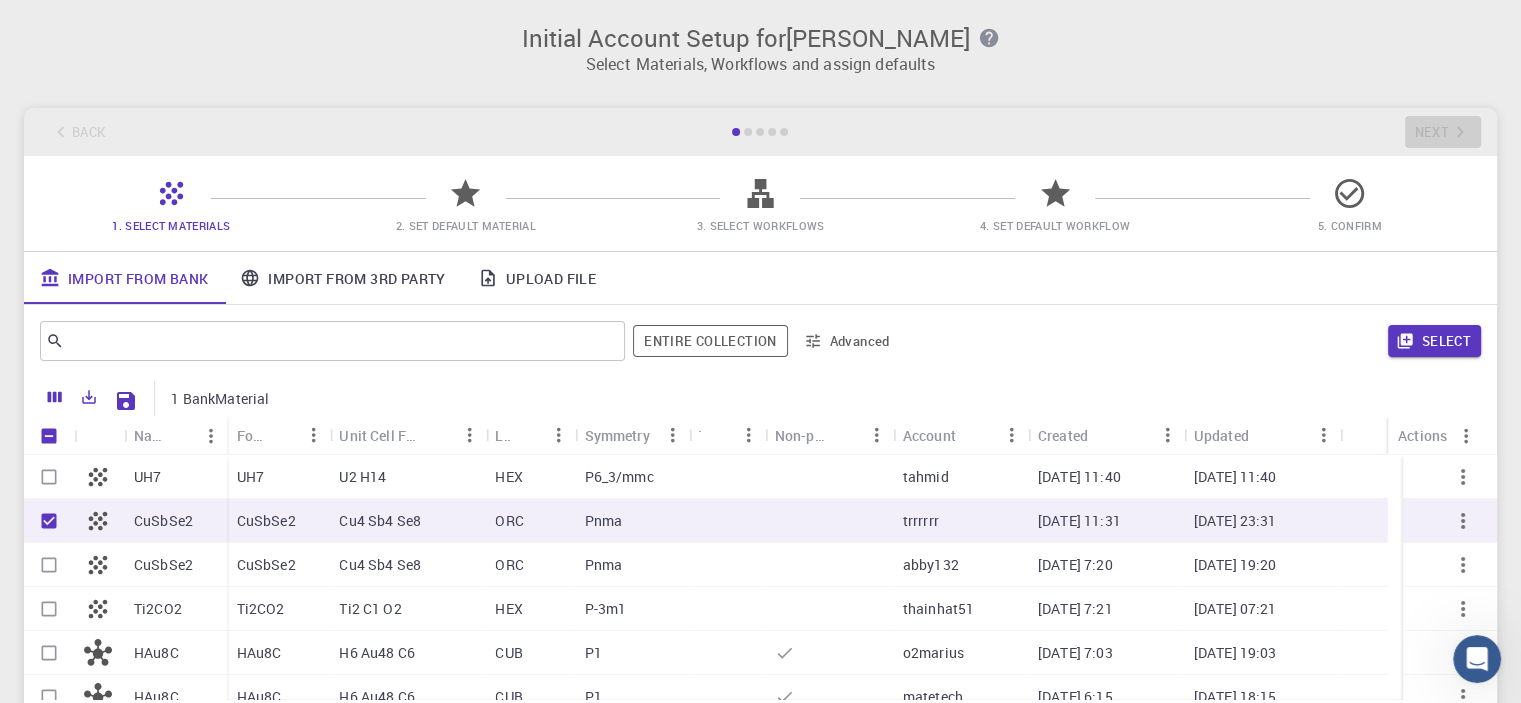 click on "CuSbSe2" at bounding box center (175, 521) 